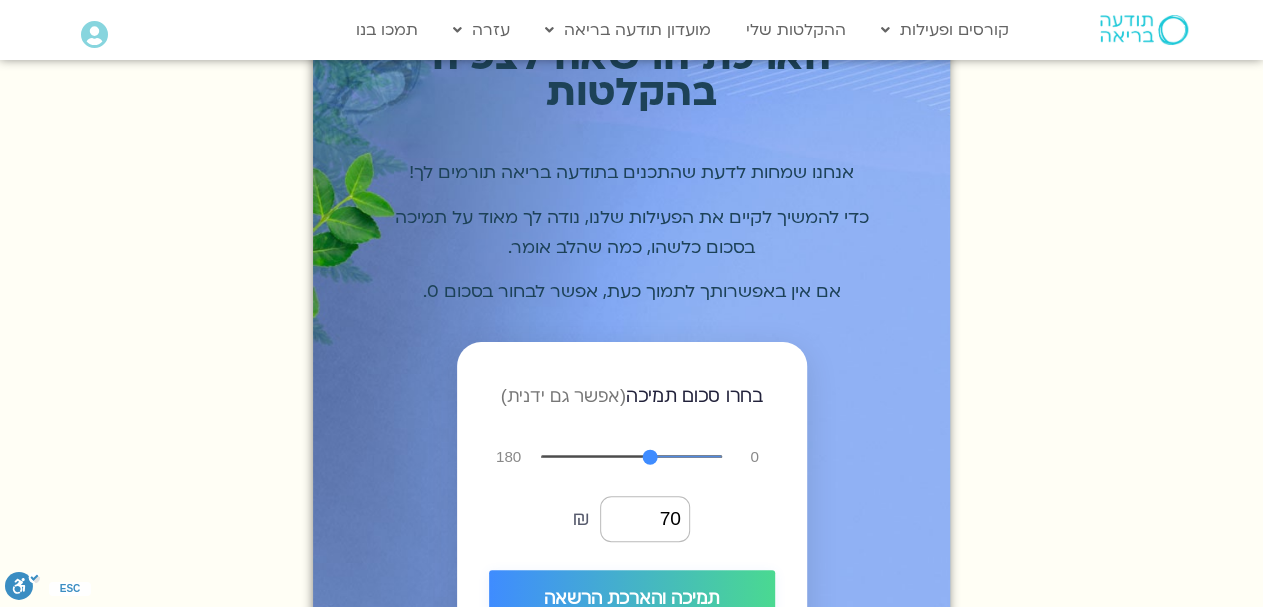 scroll, scrollTop: 104, scrollLeft: 0, axis: vertical 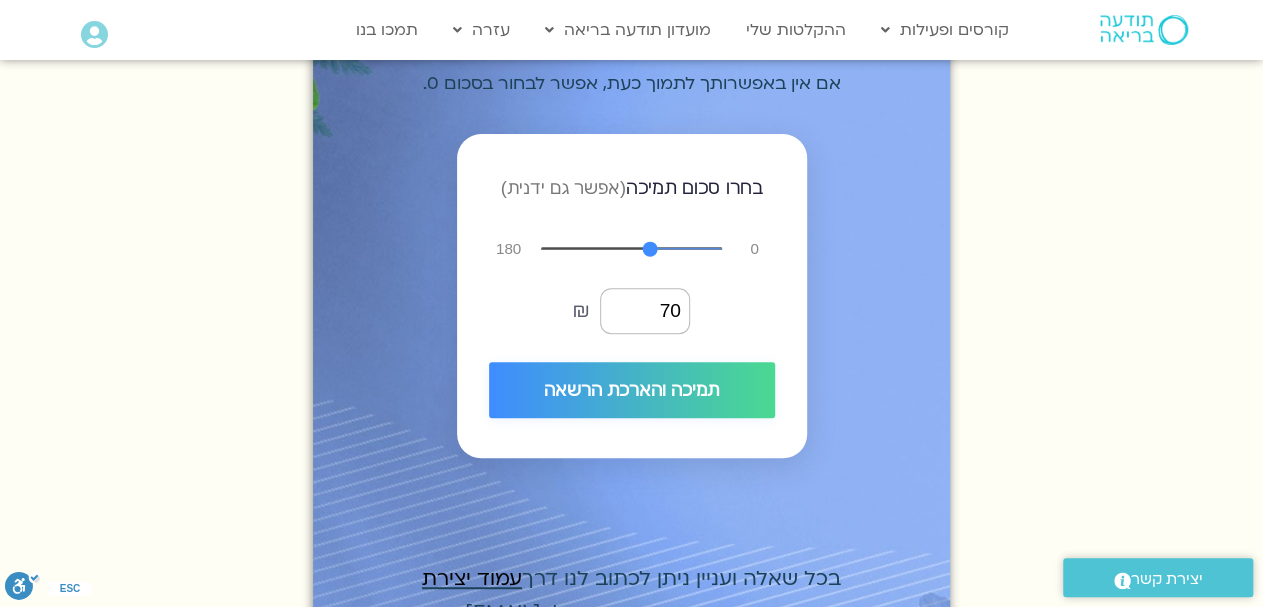 type on "72" 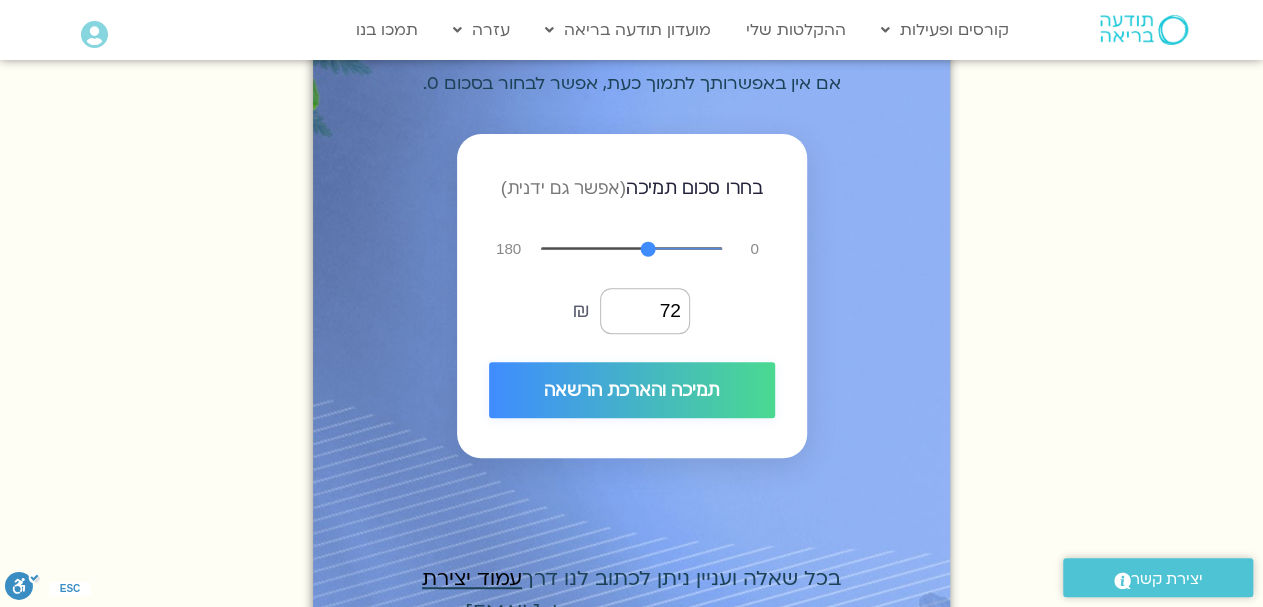 type on "68" 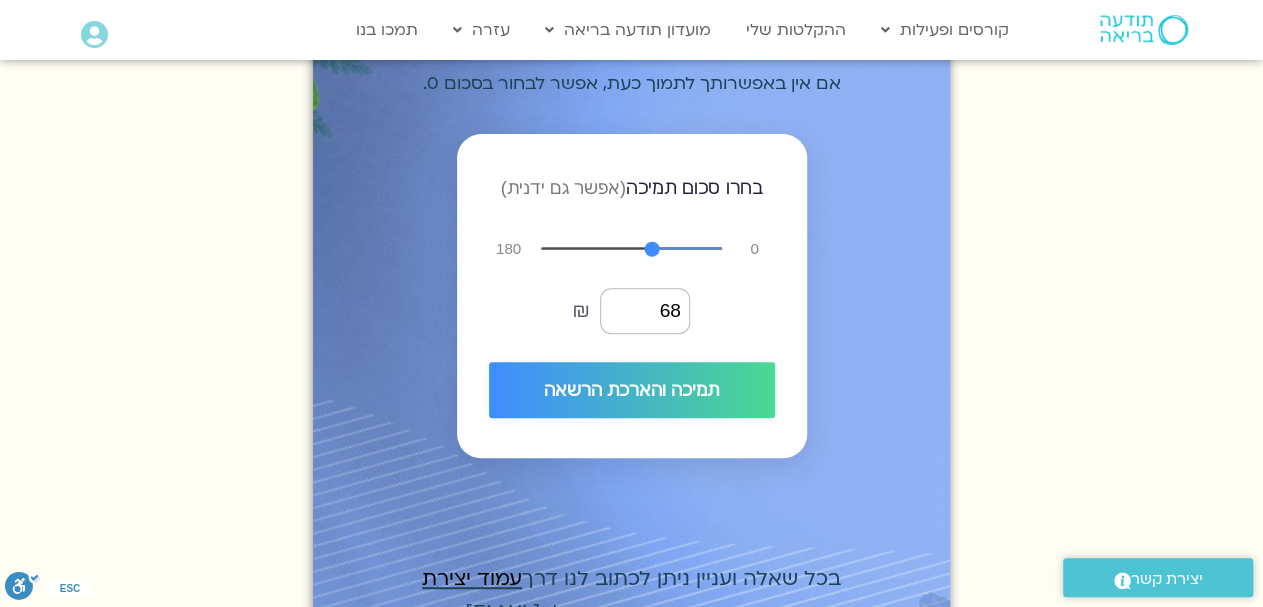 type on "64" 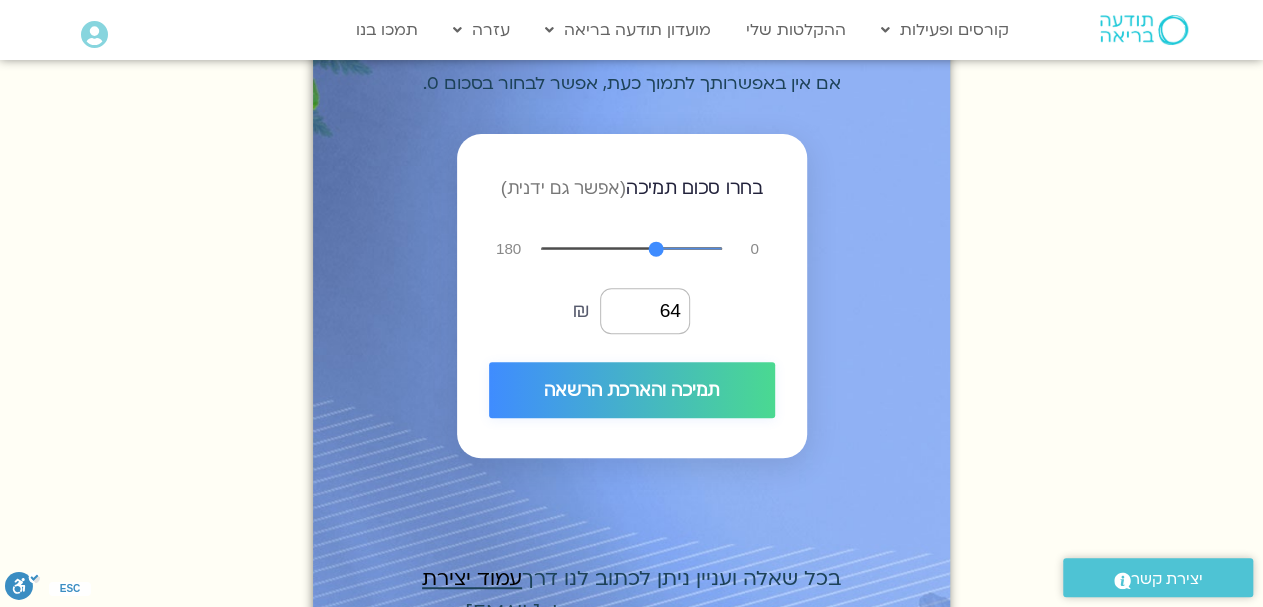 type on "61" 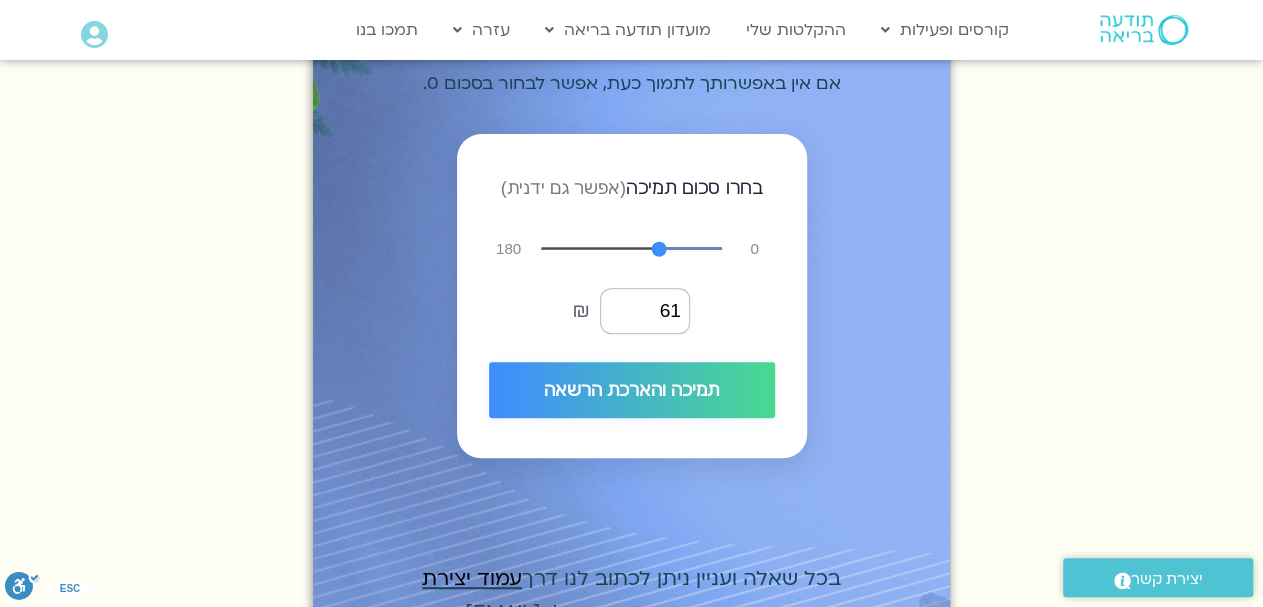 type on "60" 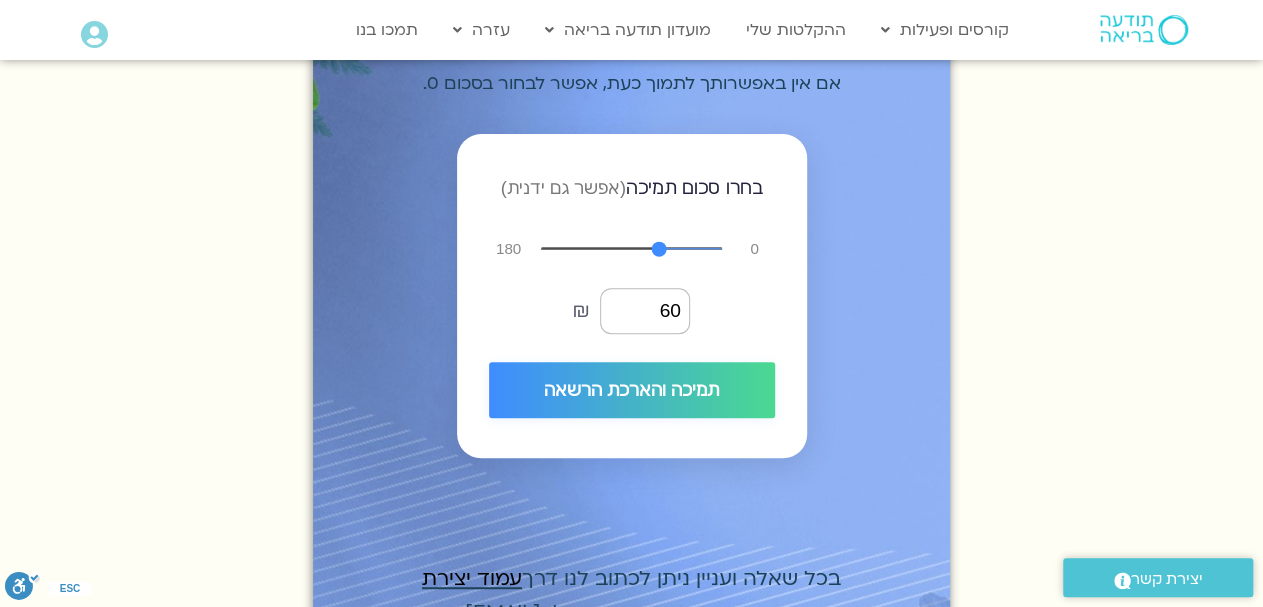 type on "58" 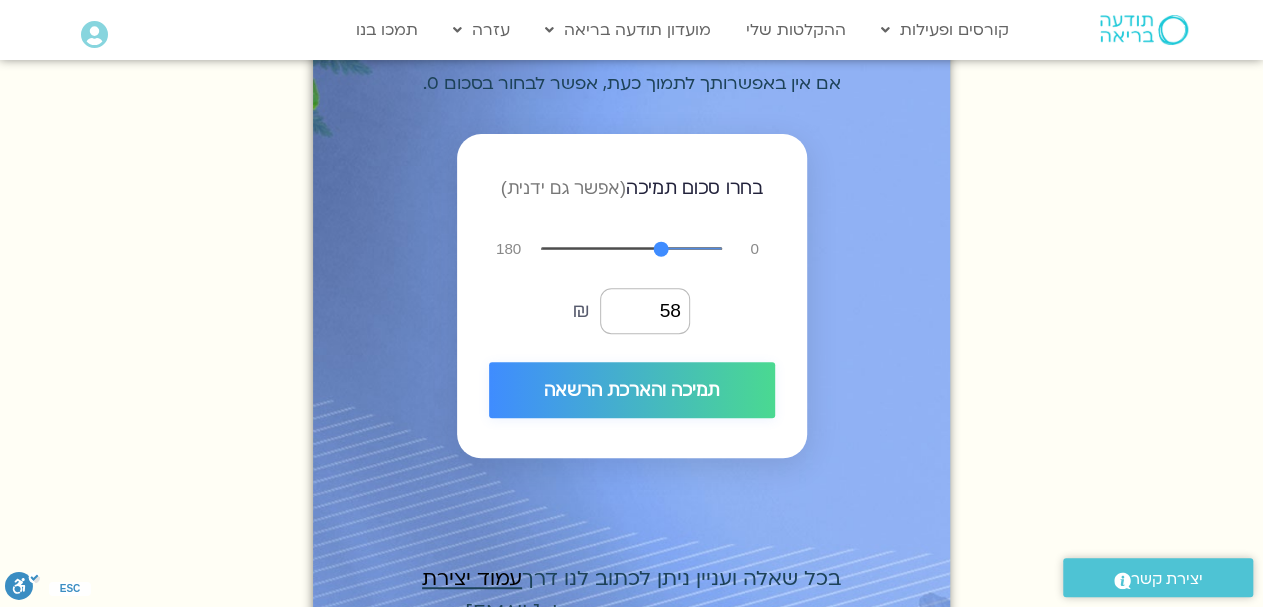type on "57" 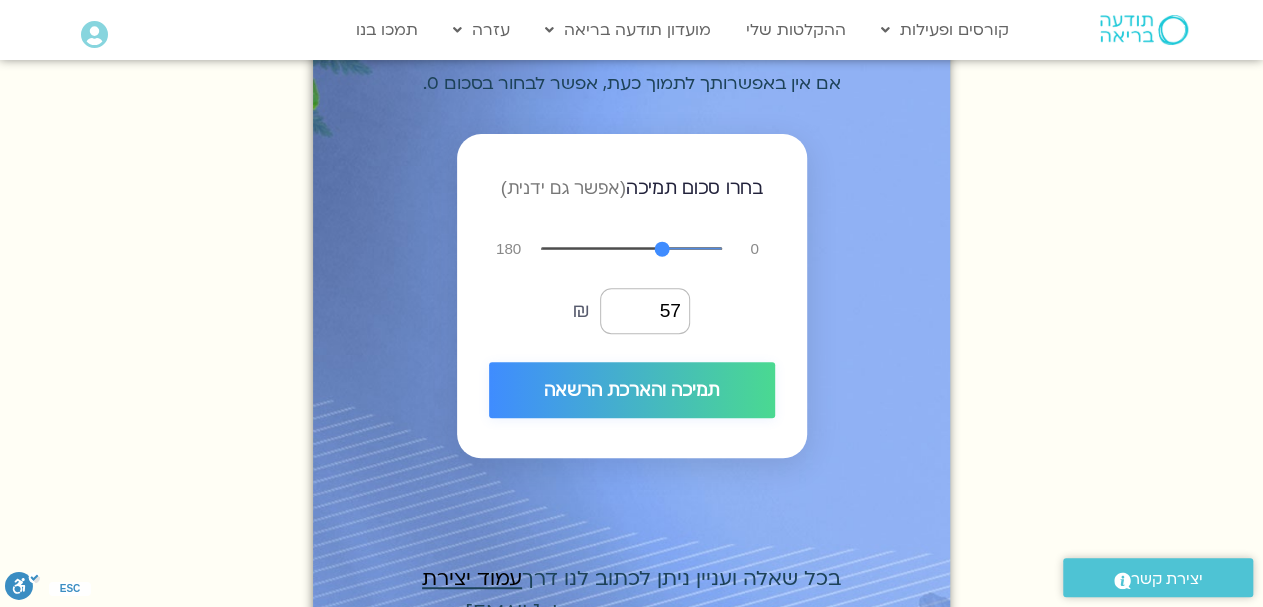 type on "56" 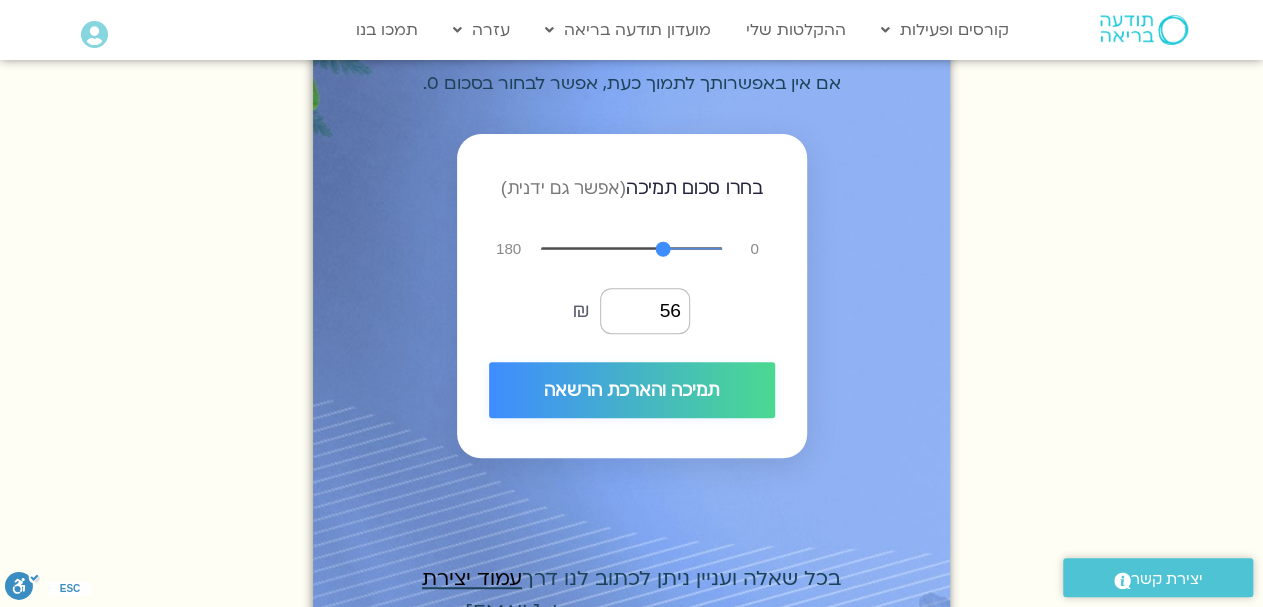 type on "55" 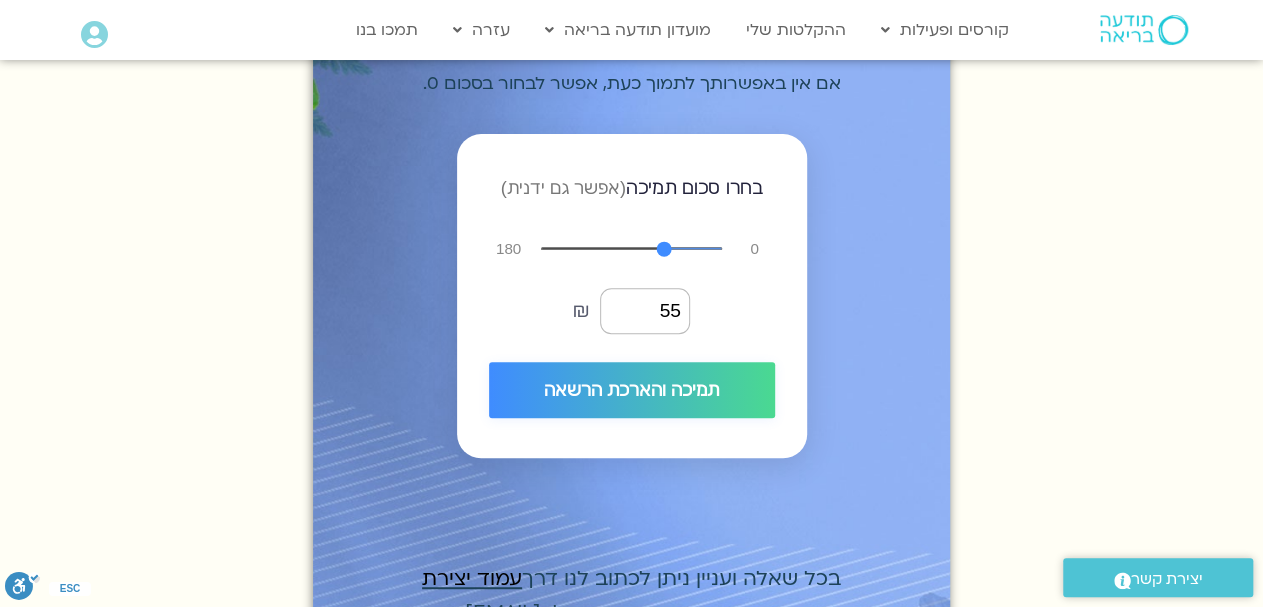 type on "54" 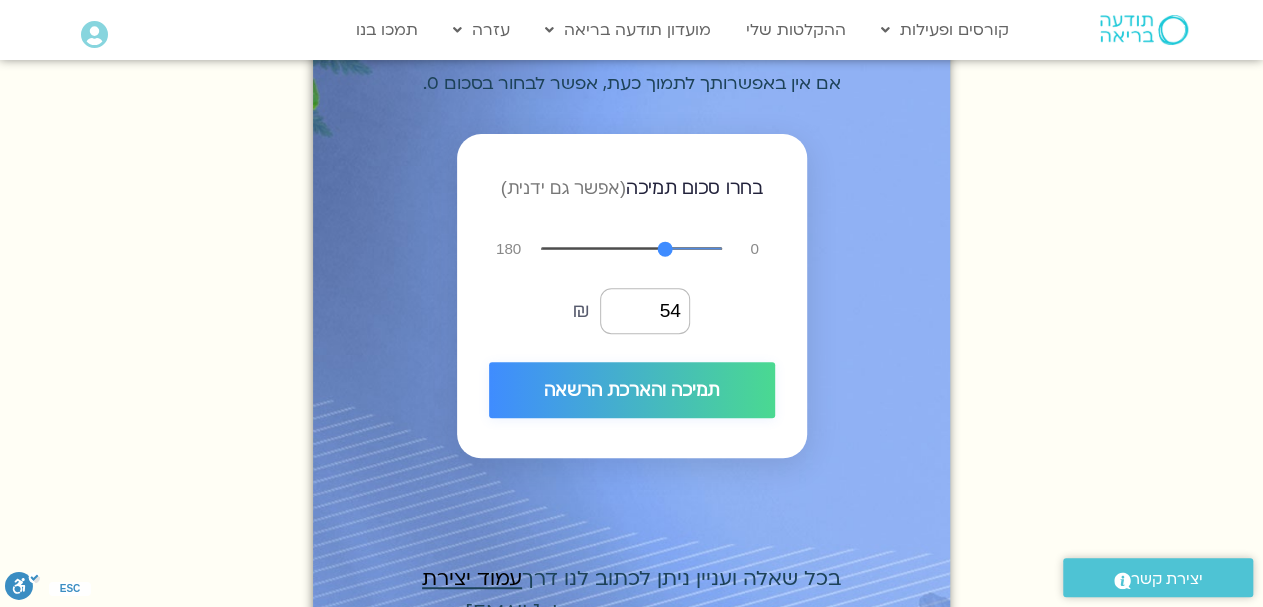 type on "53" 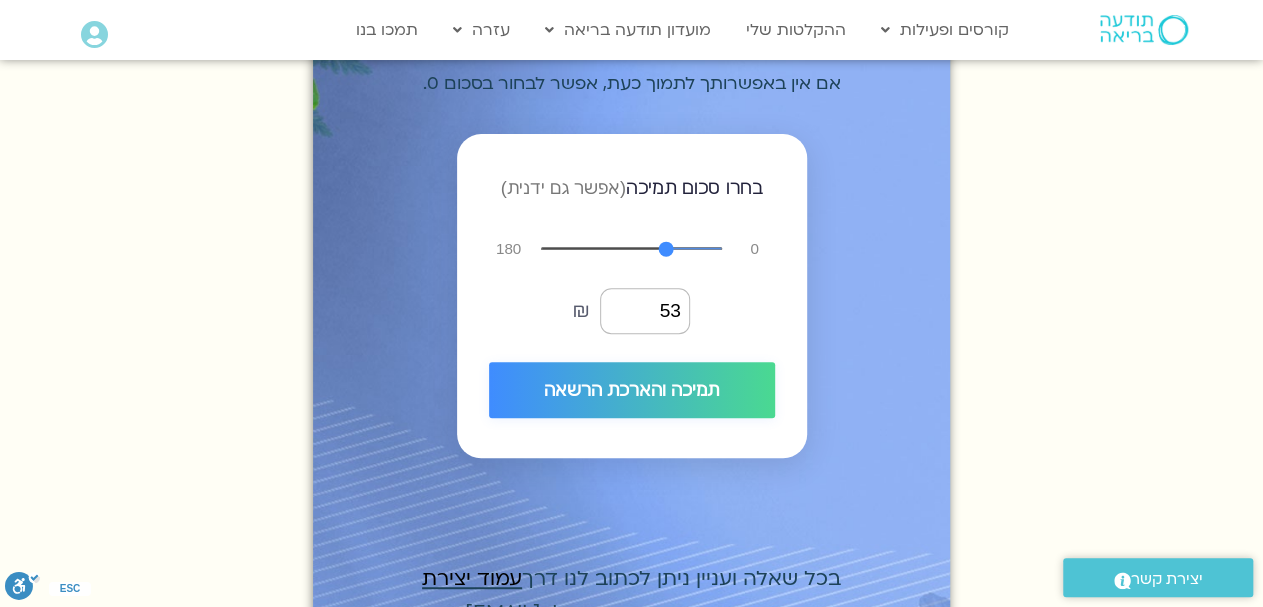 type on "51" 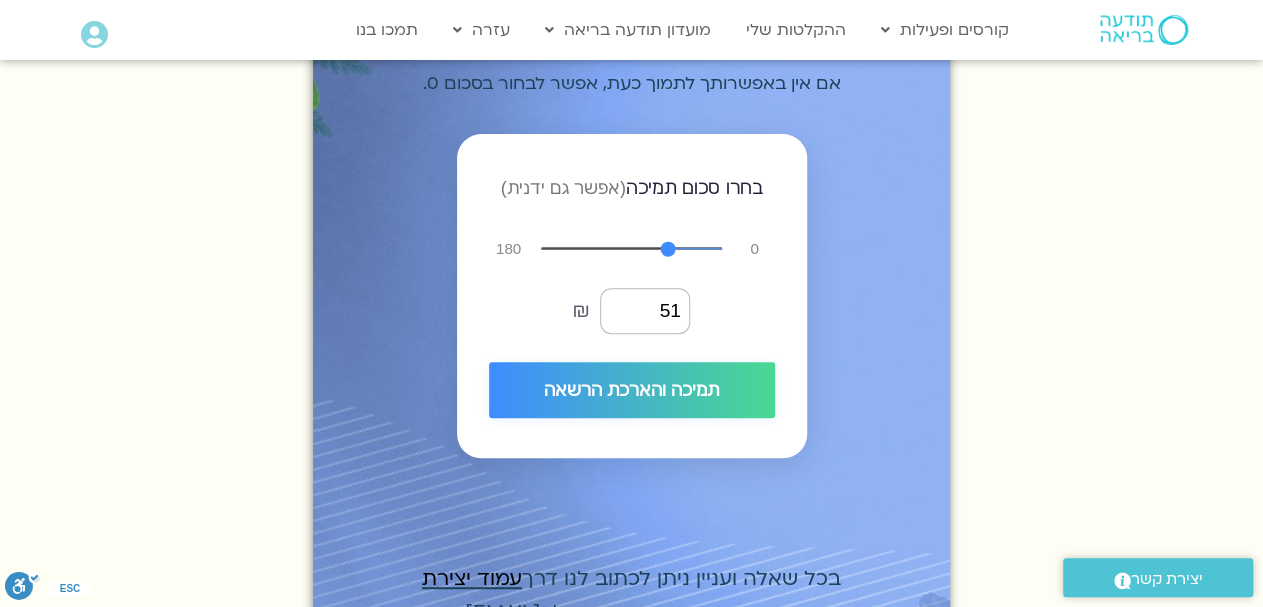 type on "50" 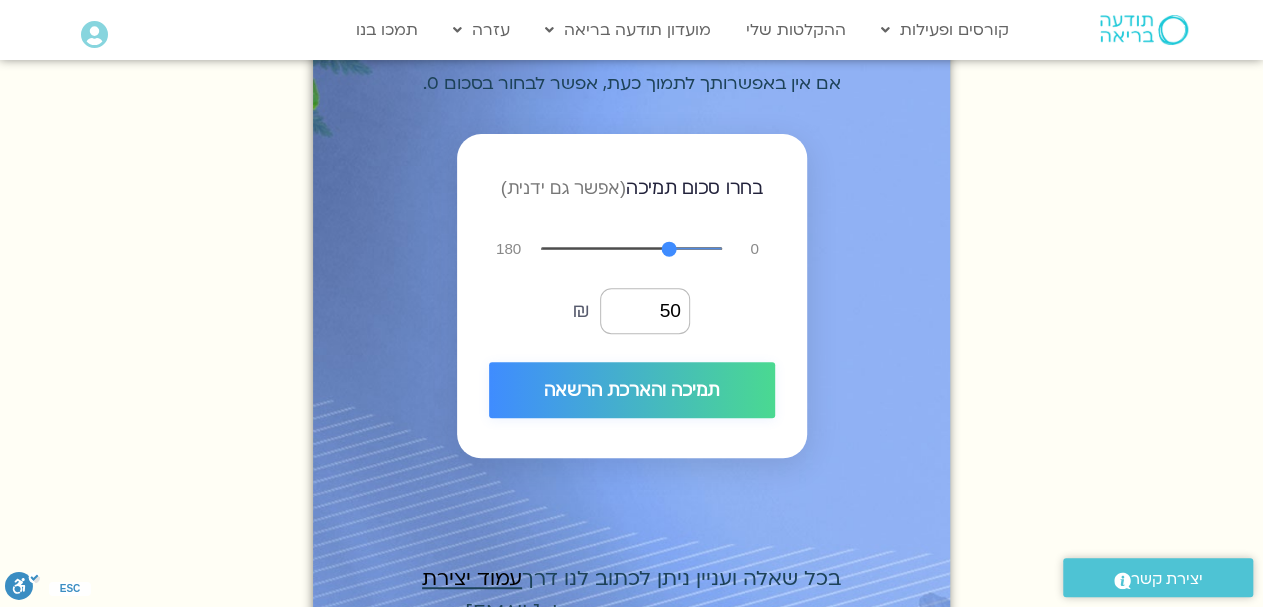 type on "49" 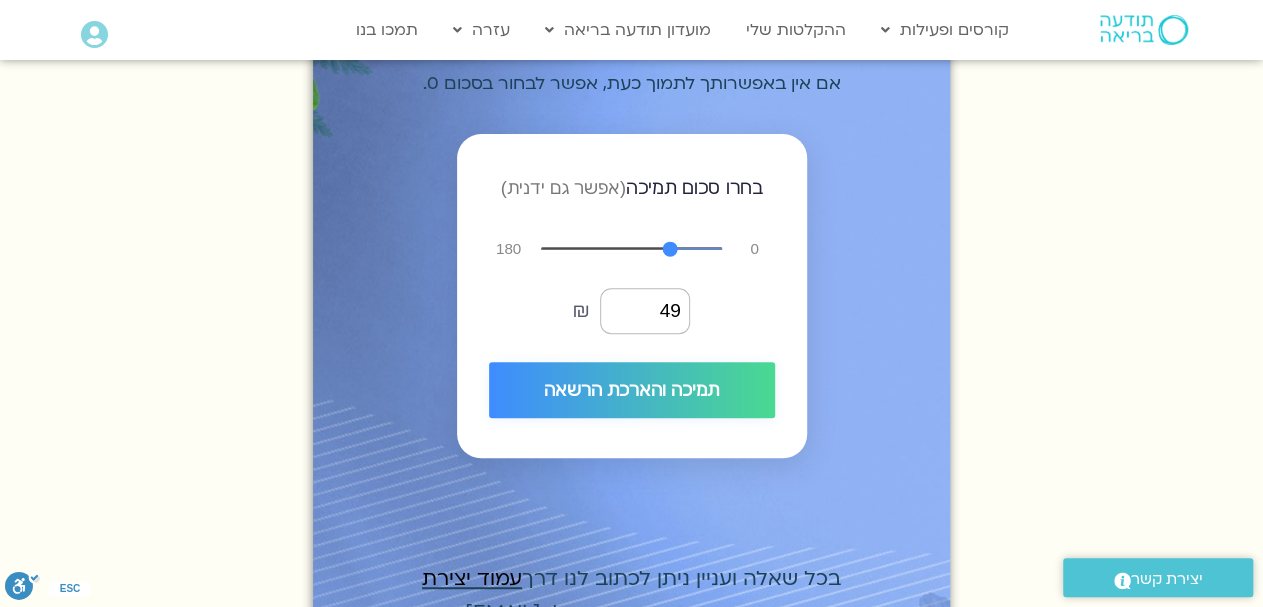 type on "48" 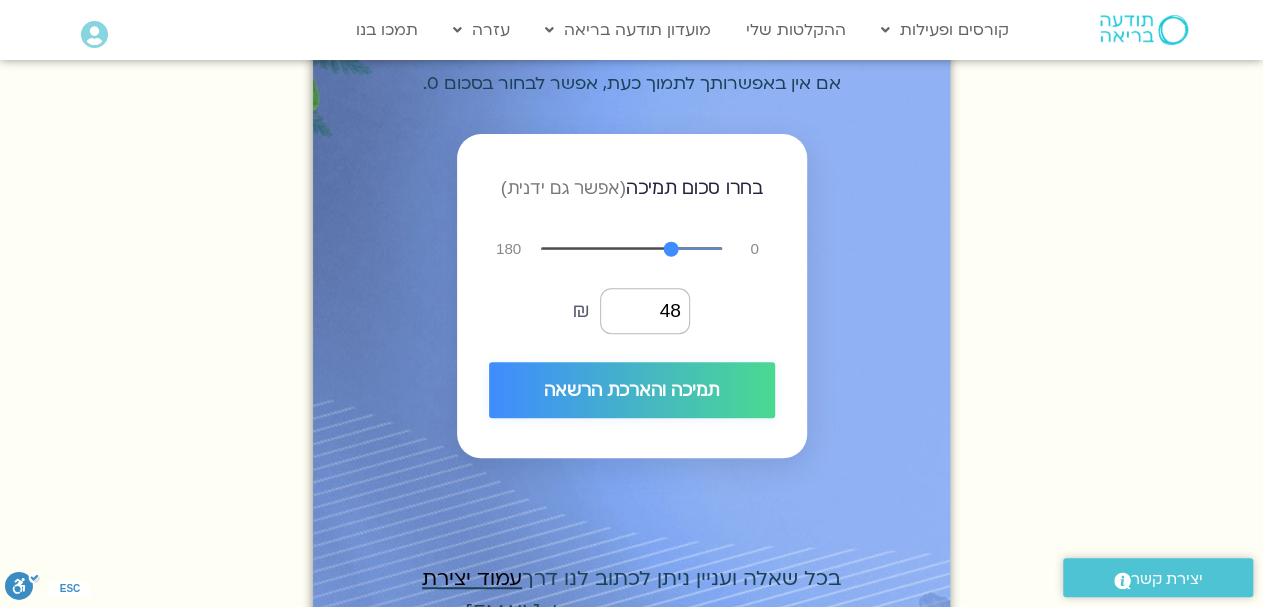 type on "46" 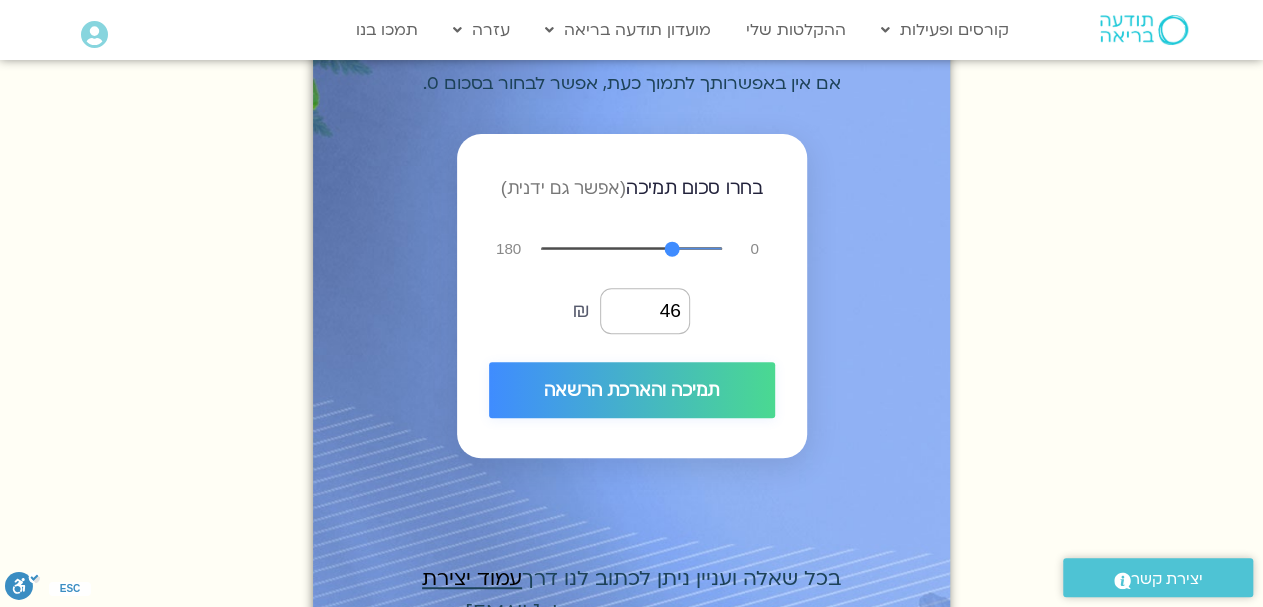 type on "45" 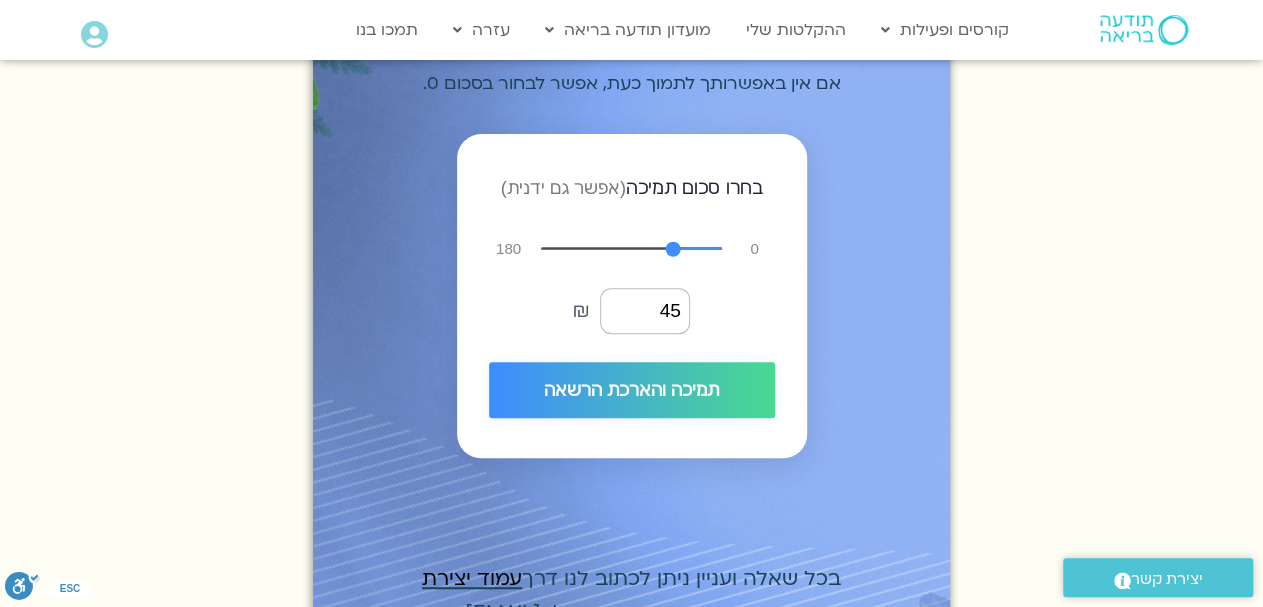 type on "43" 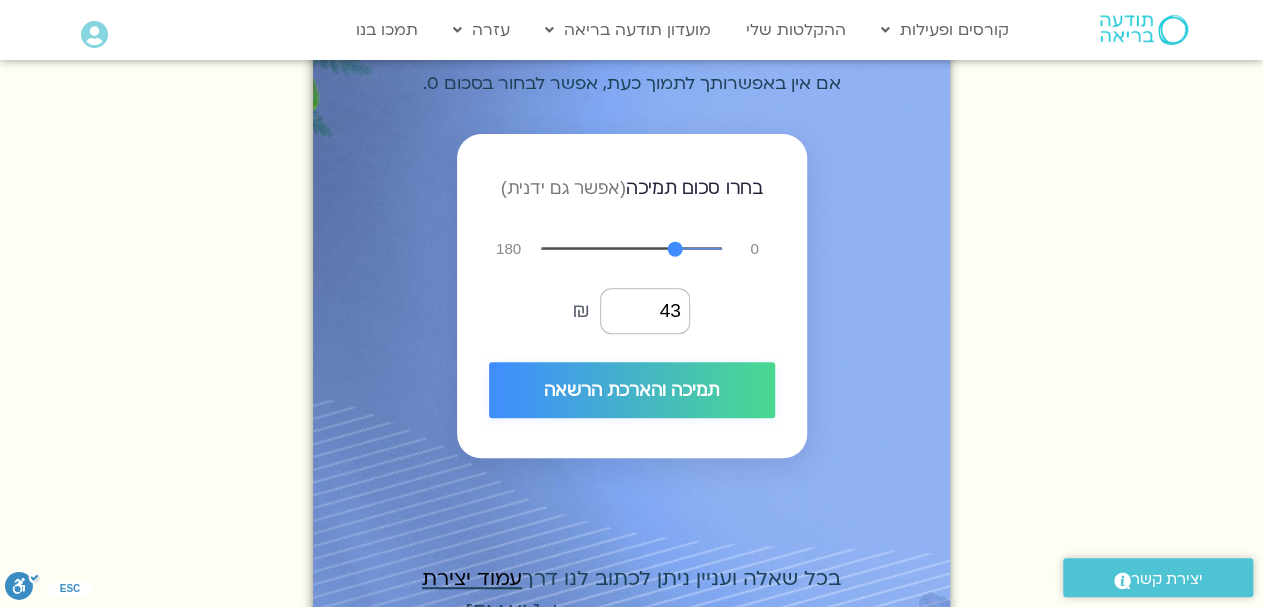 type on "42" 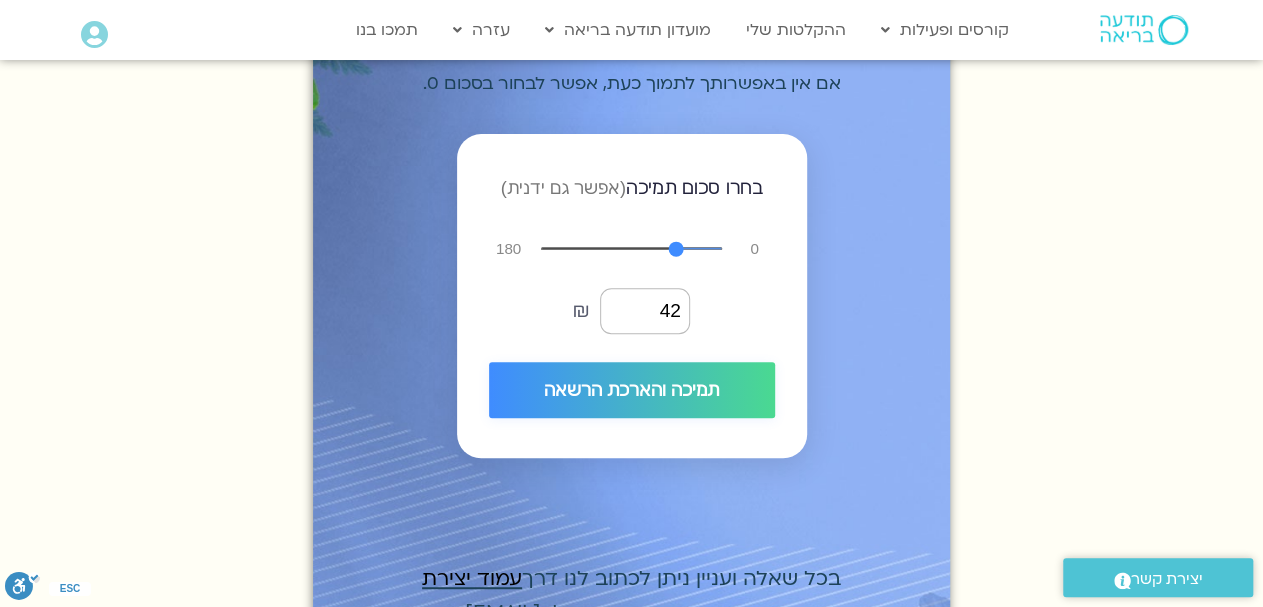type on "40" 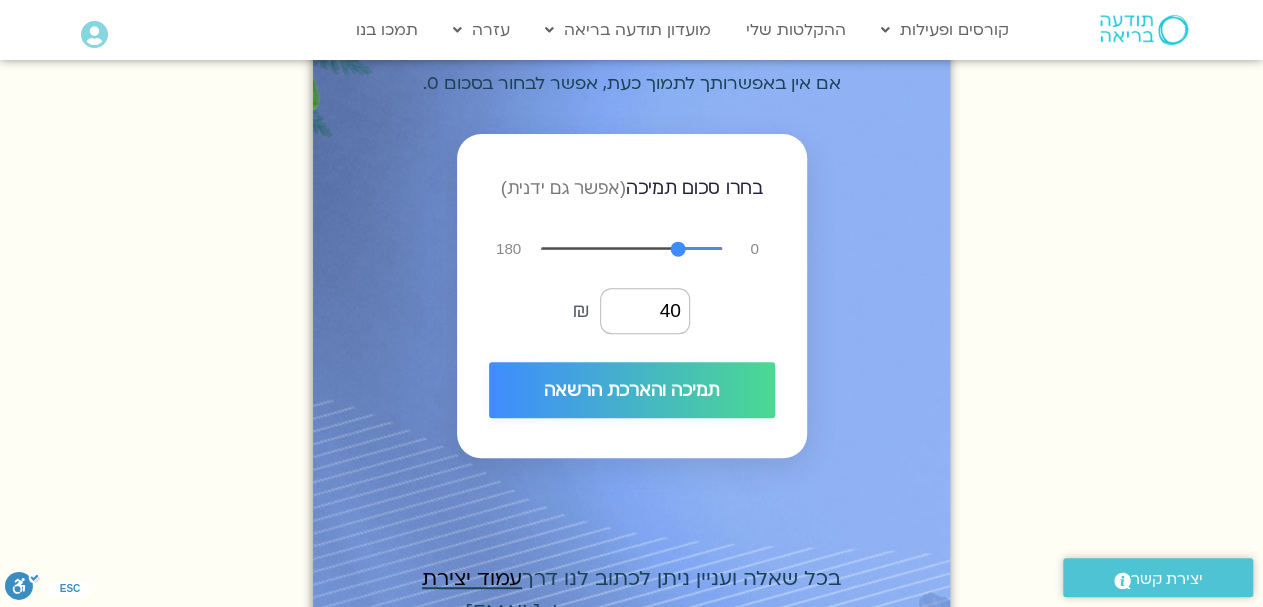 type on "39" 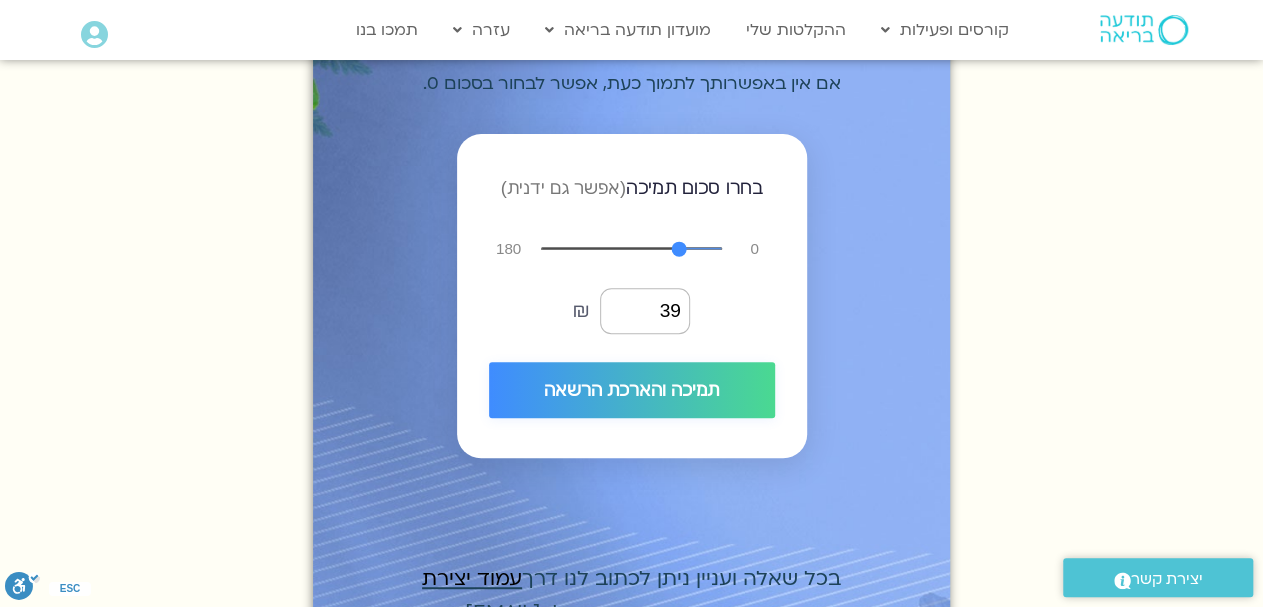 type on "38" 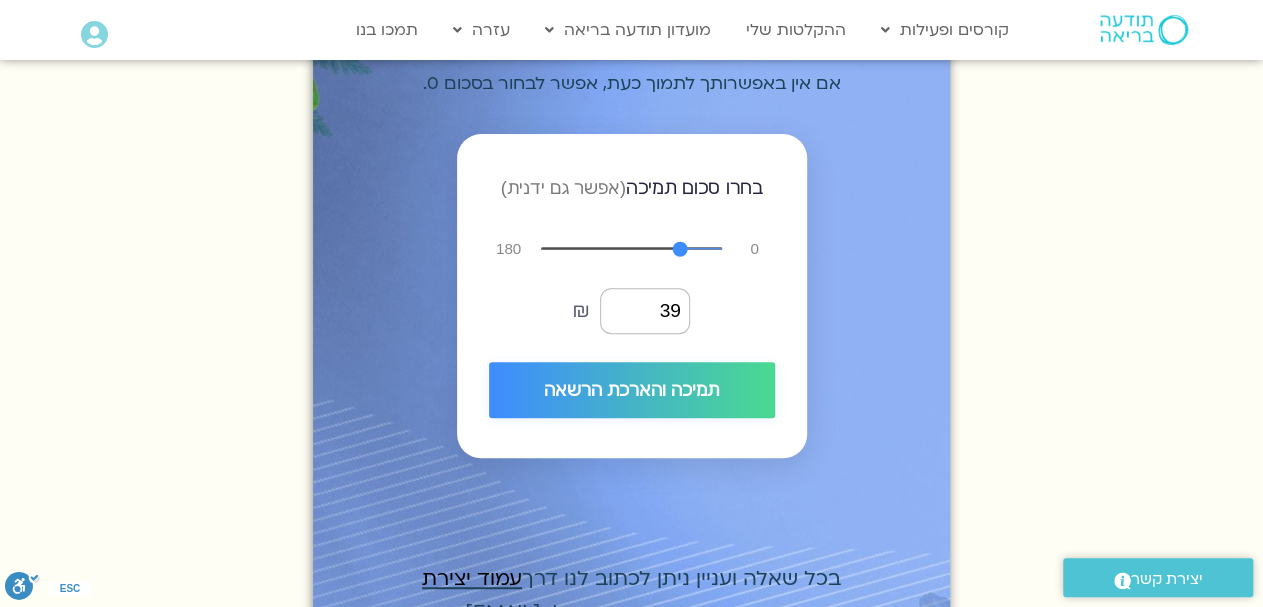 type on "38" 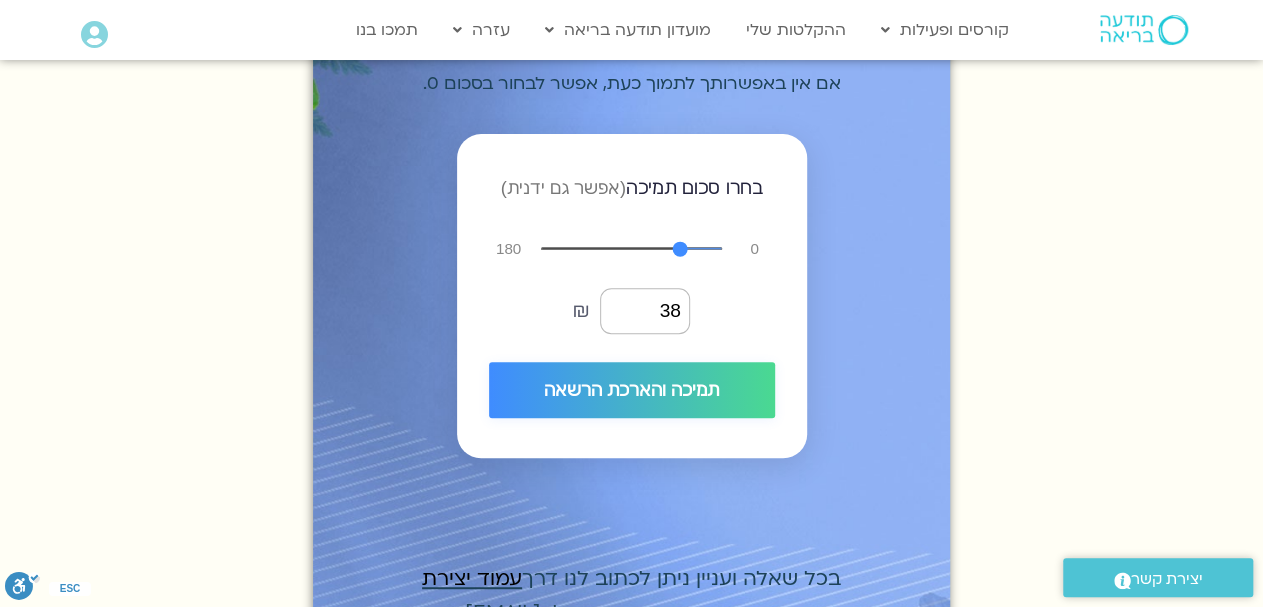 type on "36" 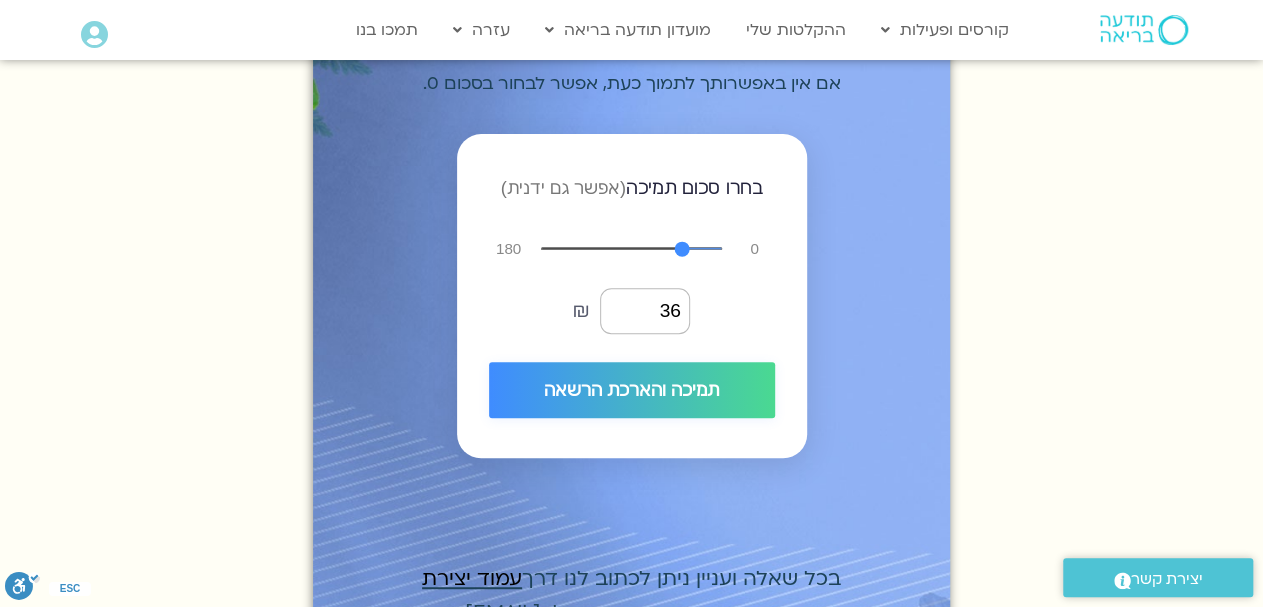 type on "35" 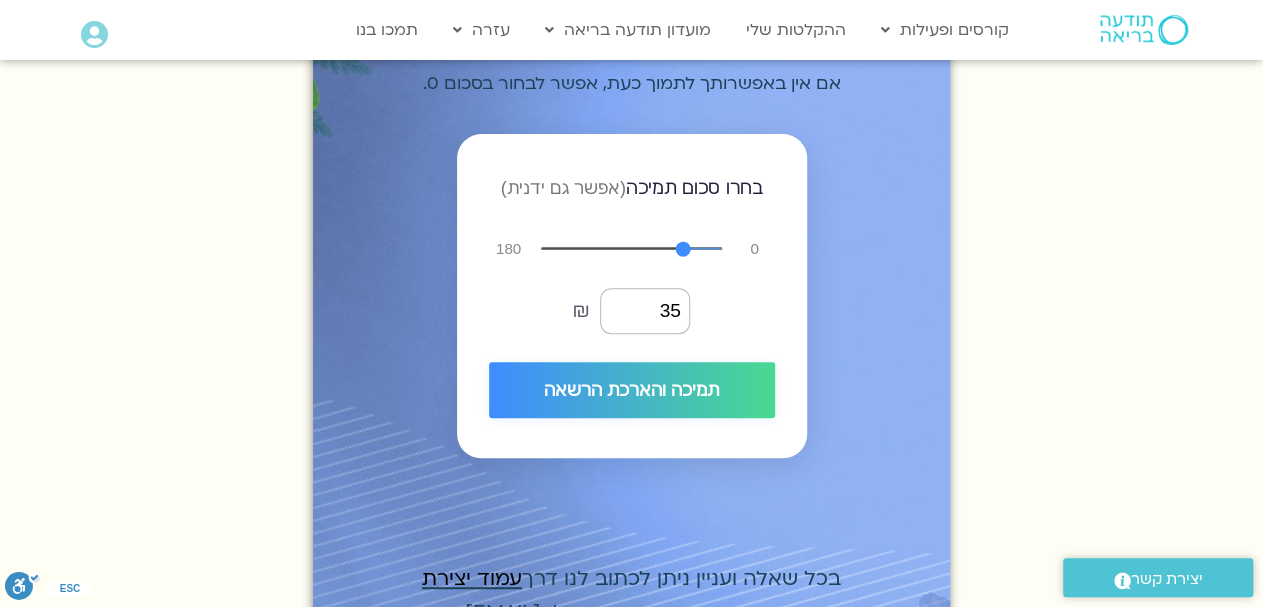 type on "34" 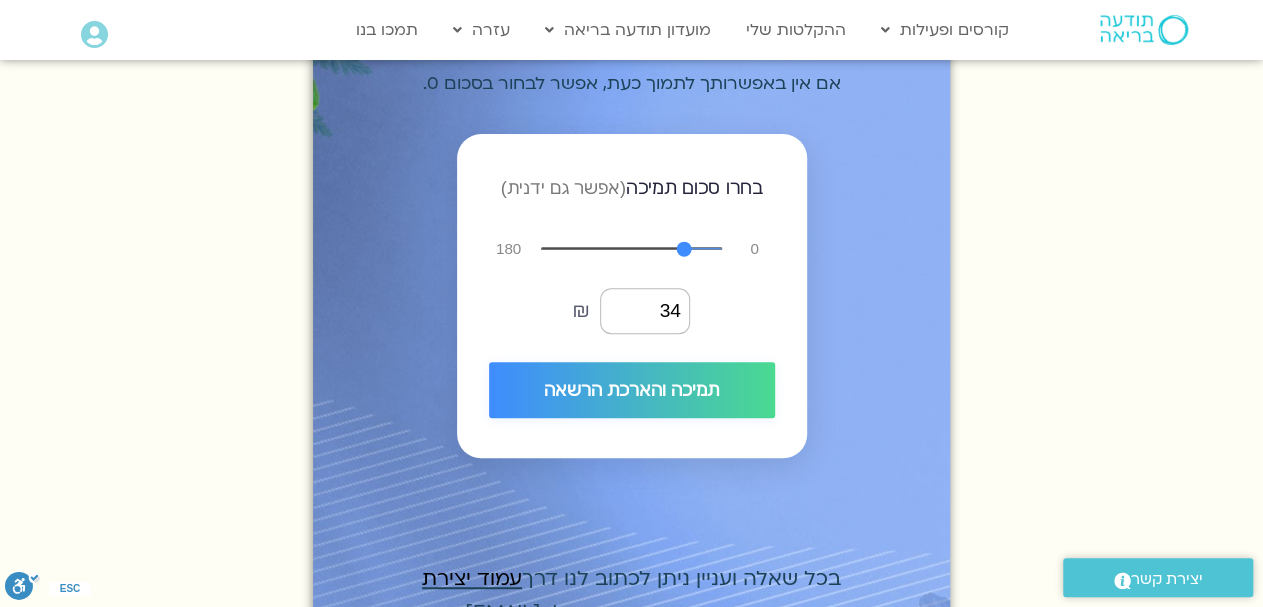 type on "33" 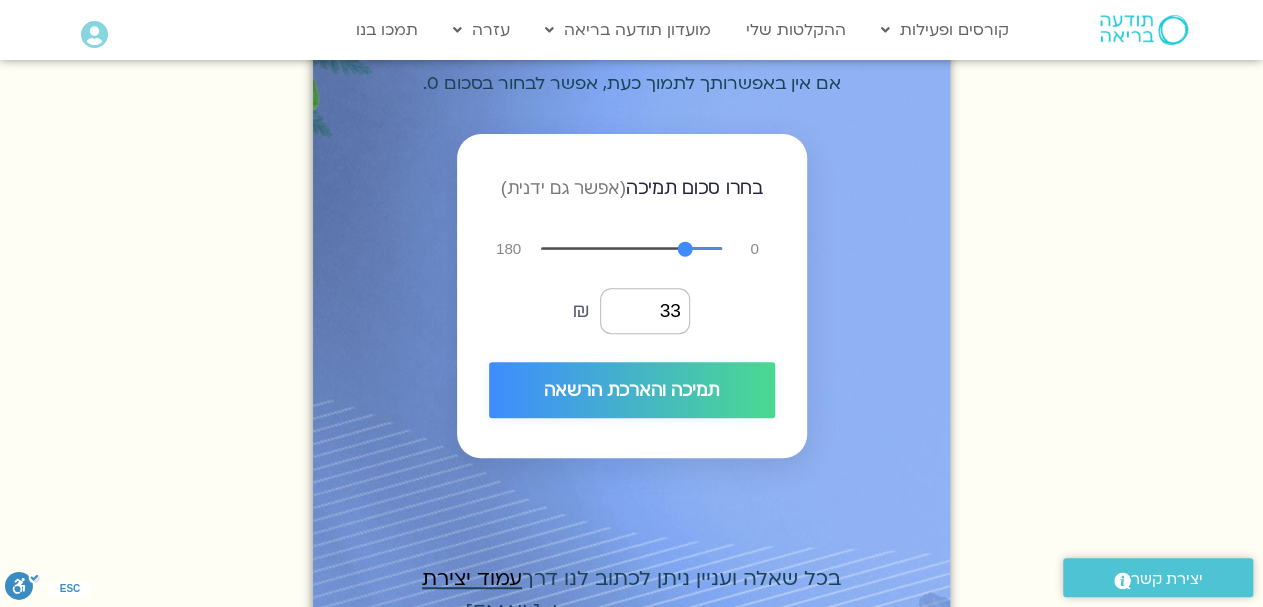 drag, startPoint x: 647, startPoint y: 250, endPoint x: 683, endPoint y: 253, distance: 36.124783 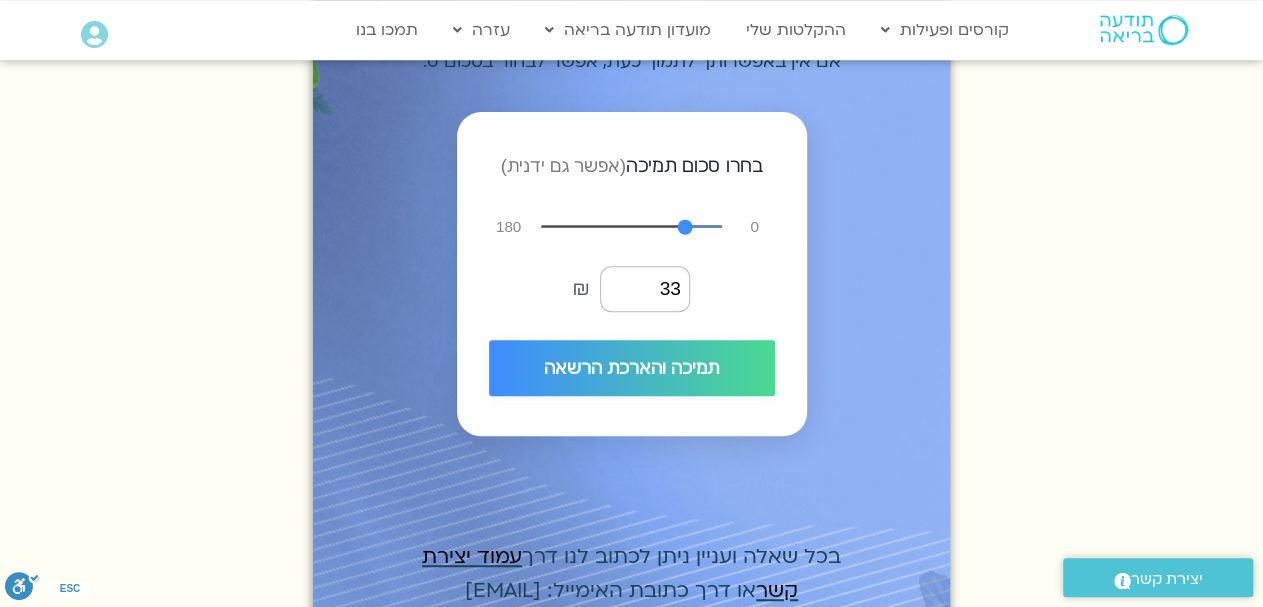 scroll, scrollTop: 312, scrollLeft: 0, axis: vertical 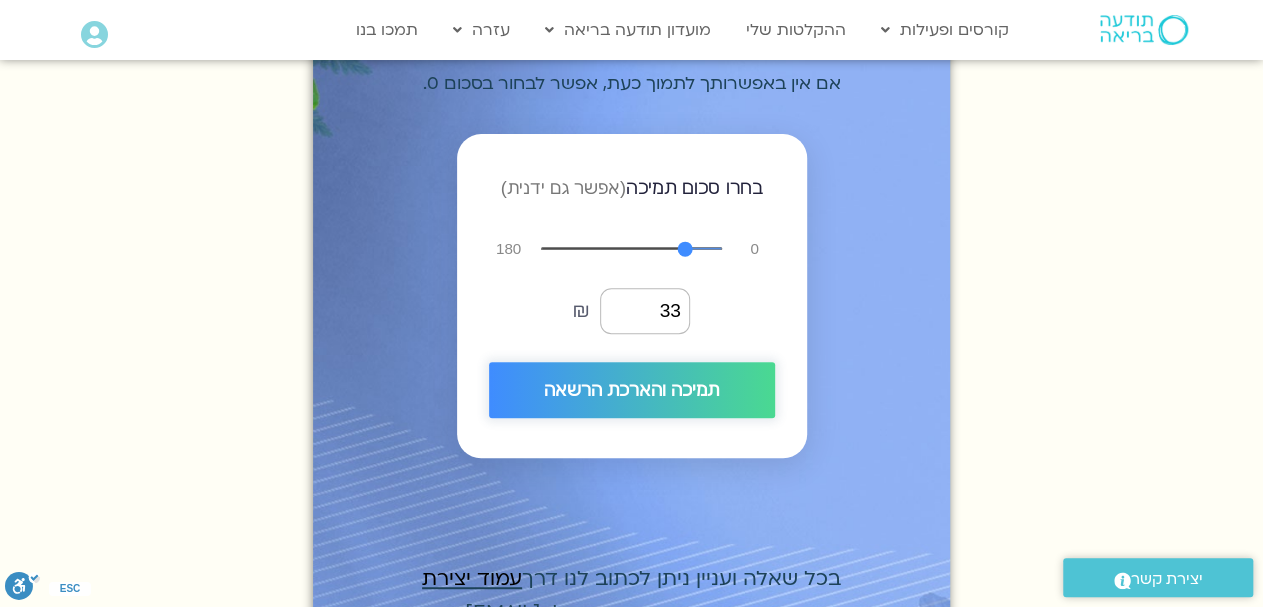 click on "תמיכה והארכת הרשאה" at bounding box center [632, 390] 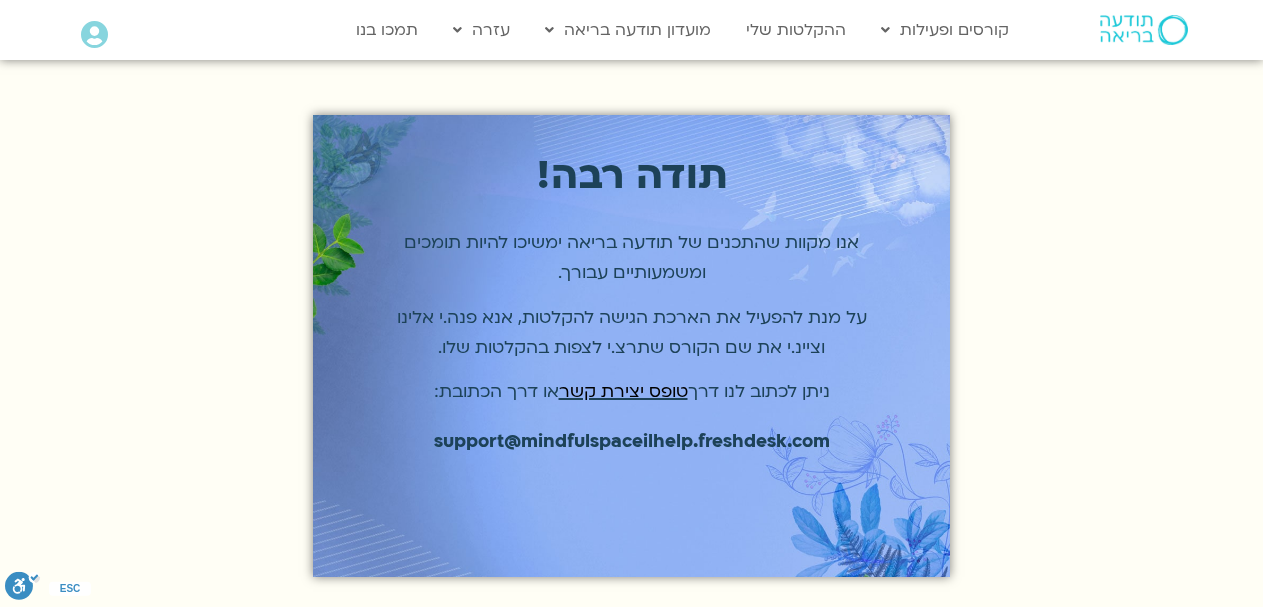 scroll, scrollTop: 0, scrollLeft: 0, axis: both 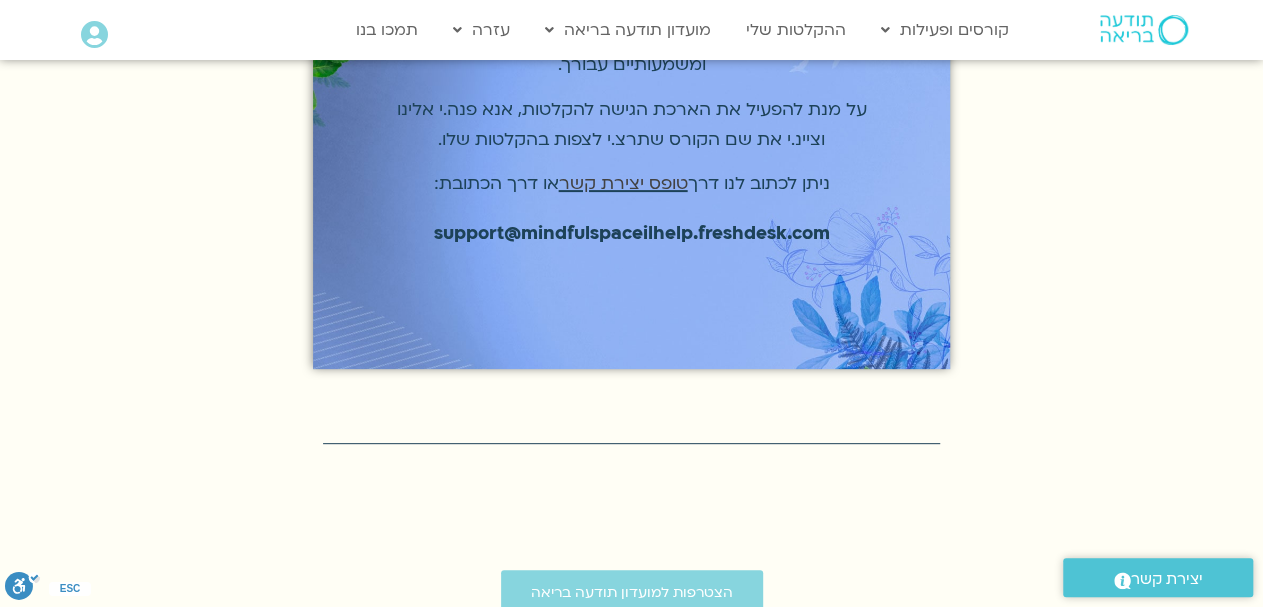 click on "טופס יצירת קשר" at bounding box center [623, 183] 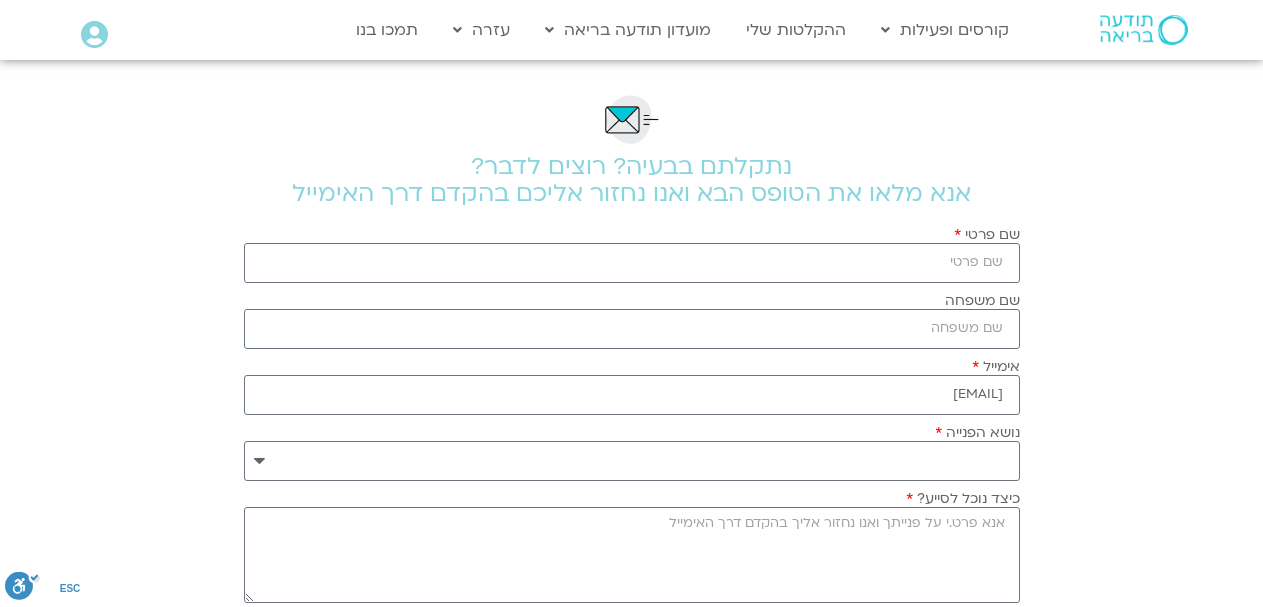 scroll, scrollTop: 0, scrollLeft: 0, axis: both 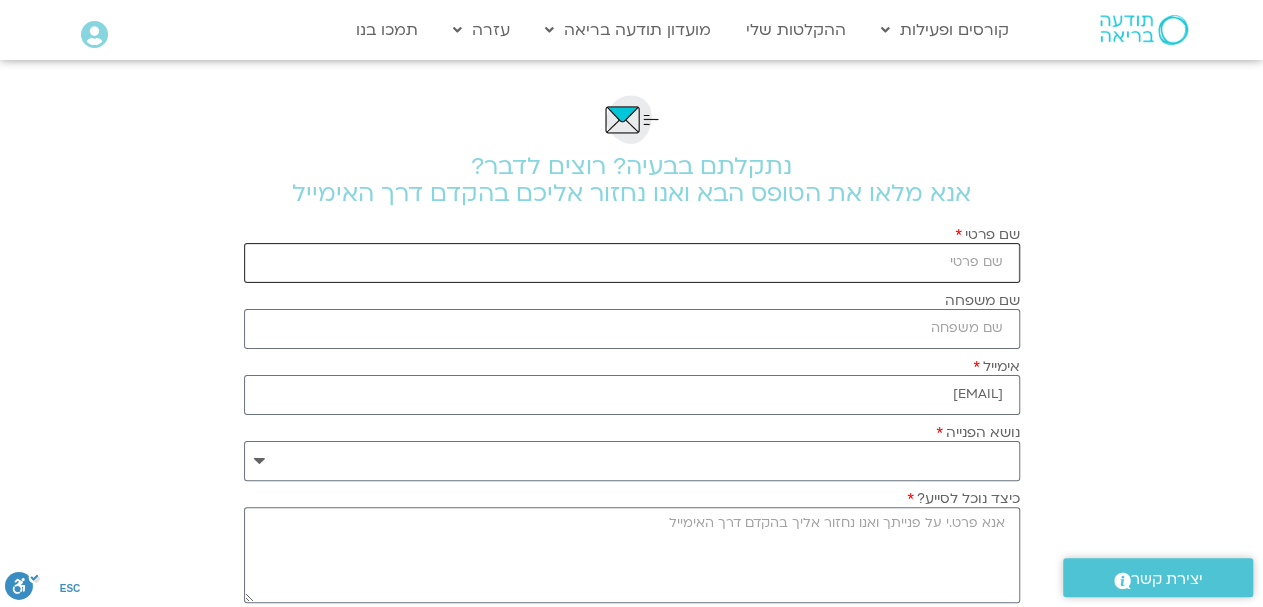 click on "שם פרטי" at bounding box center (632, 263) 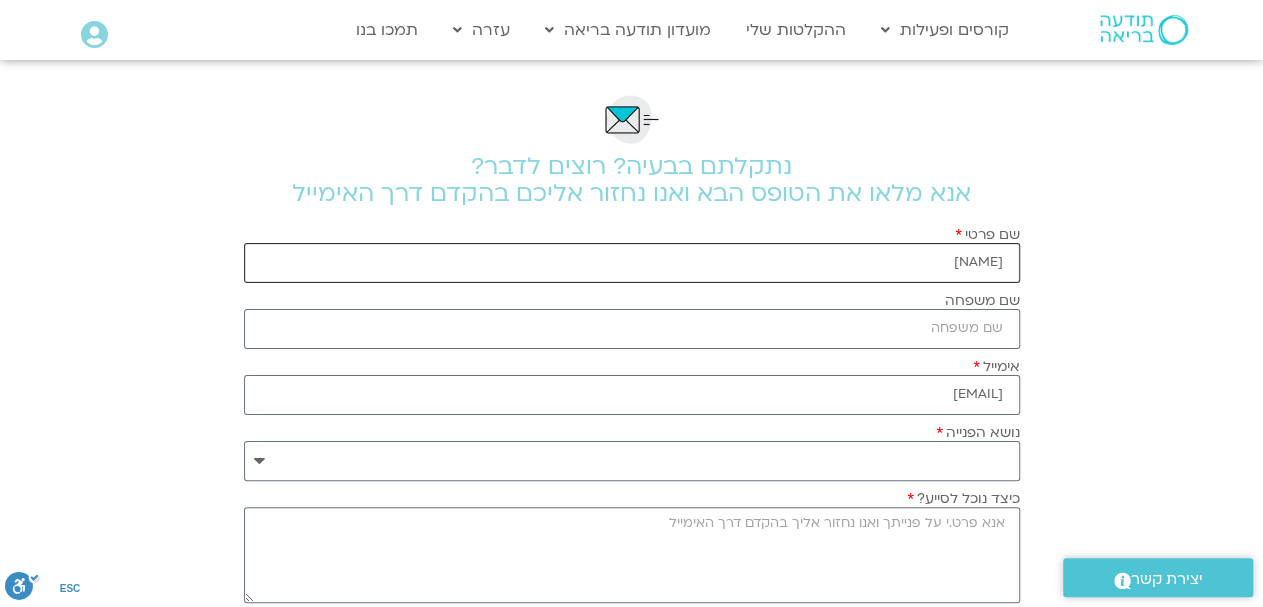 type on "[FIRST]" 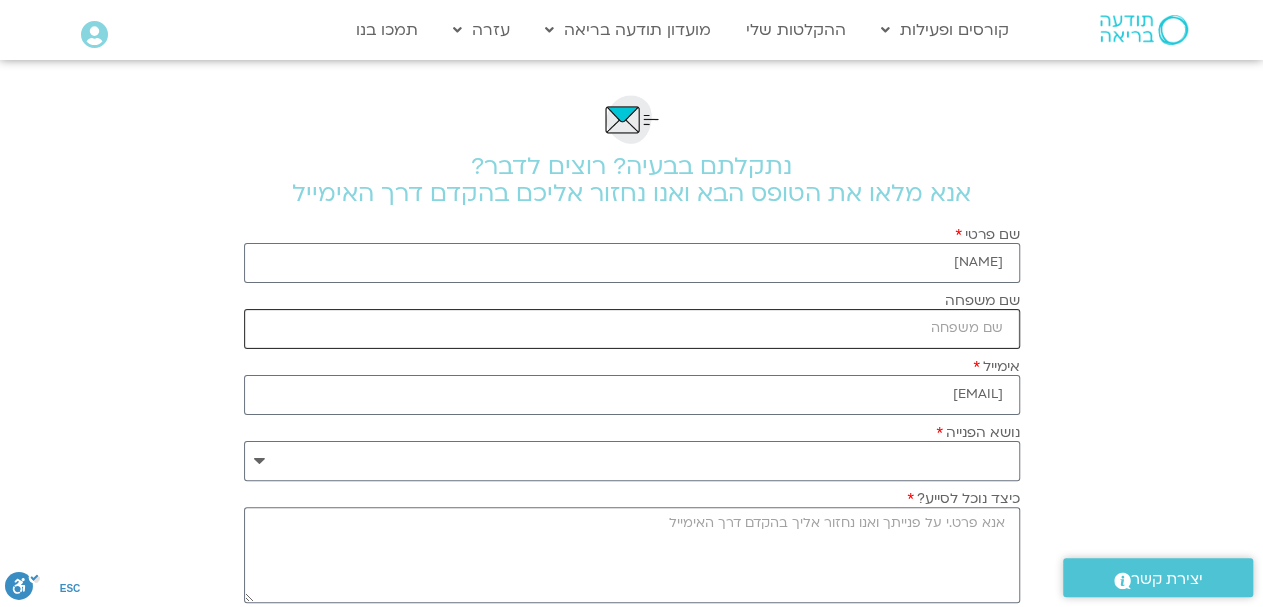 click on "שם משפחה" at bounding box center (632, 329) 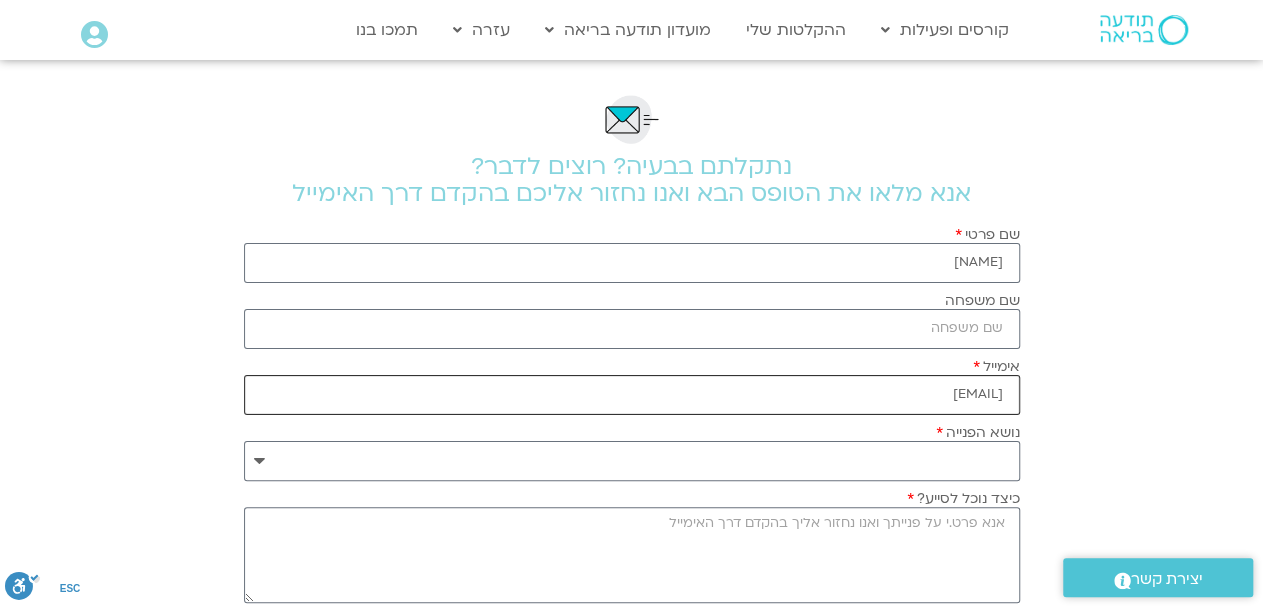 click on "ramiram8@gmail.com" at bounding box center [632, 395] 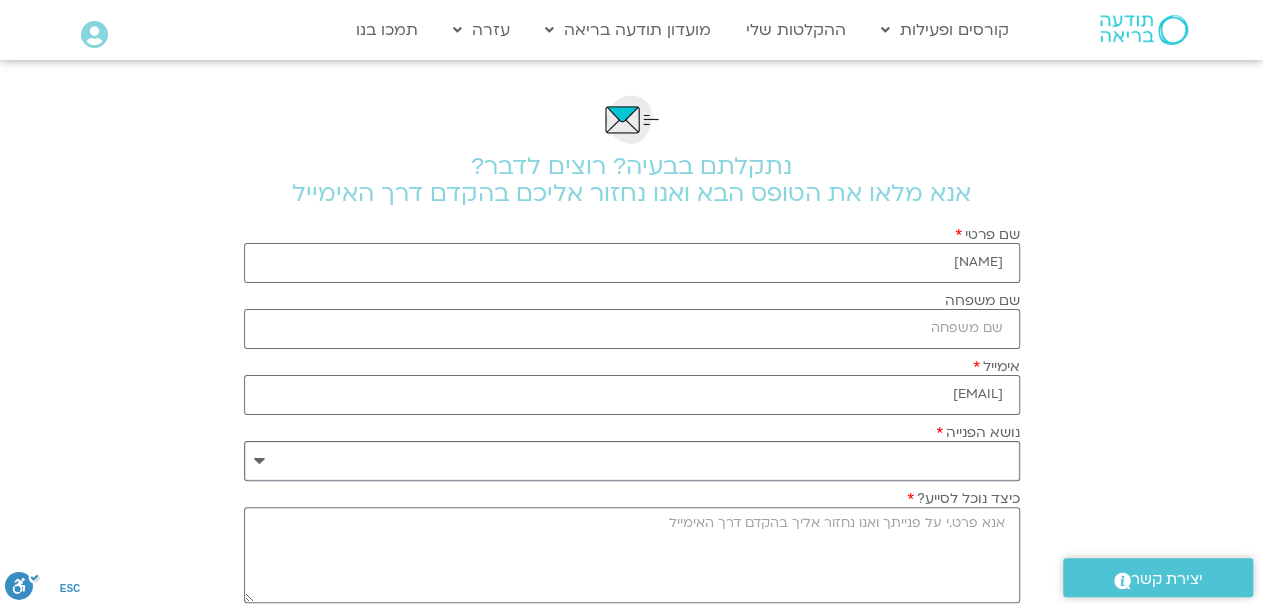 click on "**********" at bounding box center [632, 461] 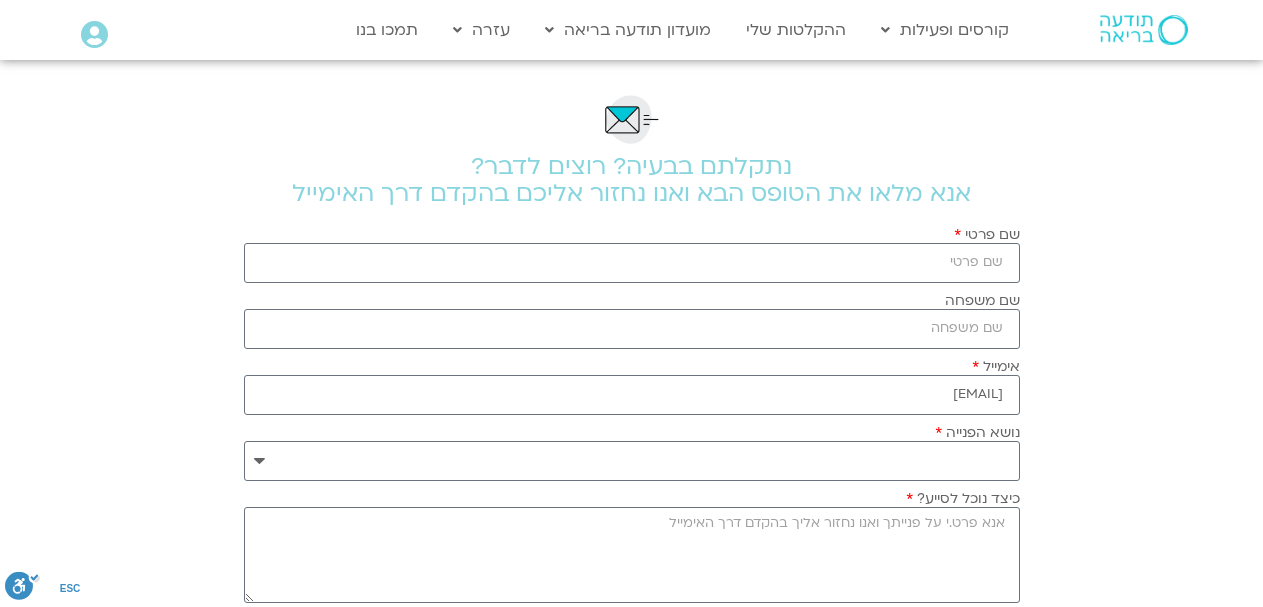 scroll, scrollTop: 0, scrollLeft: 0, axis: both 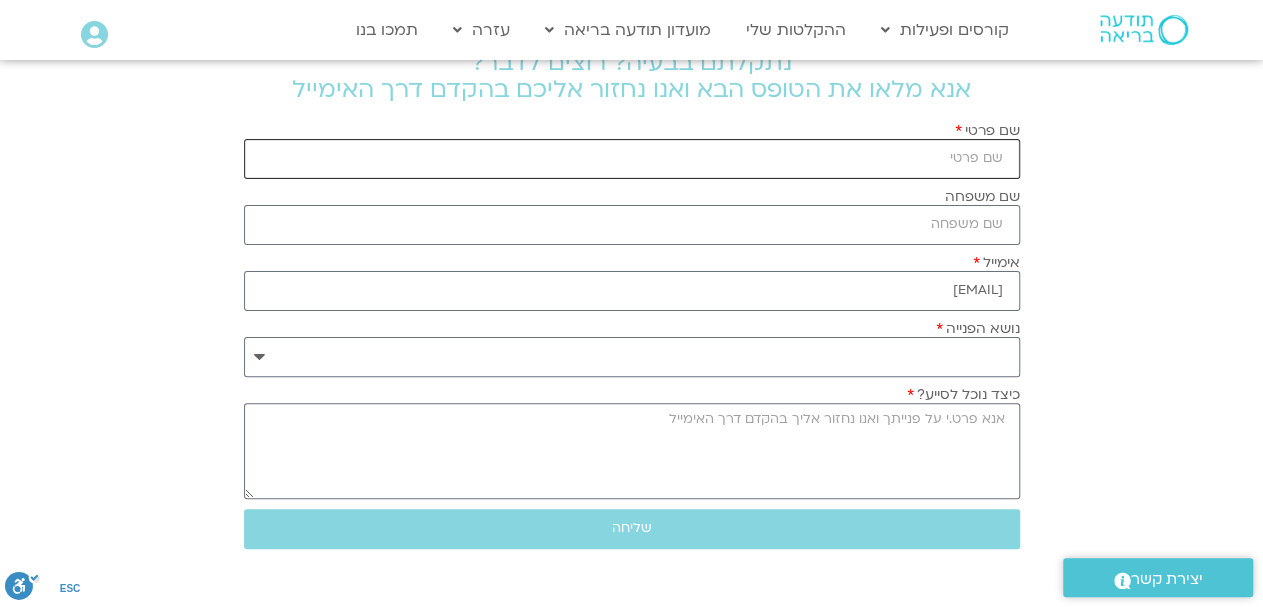 click on "שם פרטי" at bounding box center (632, 159) 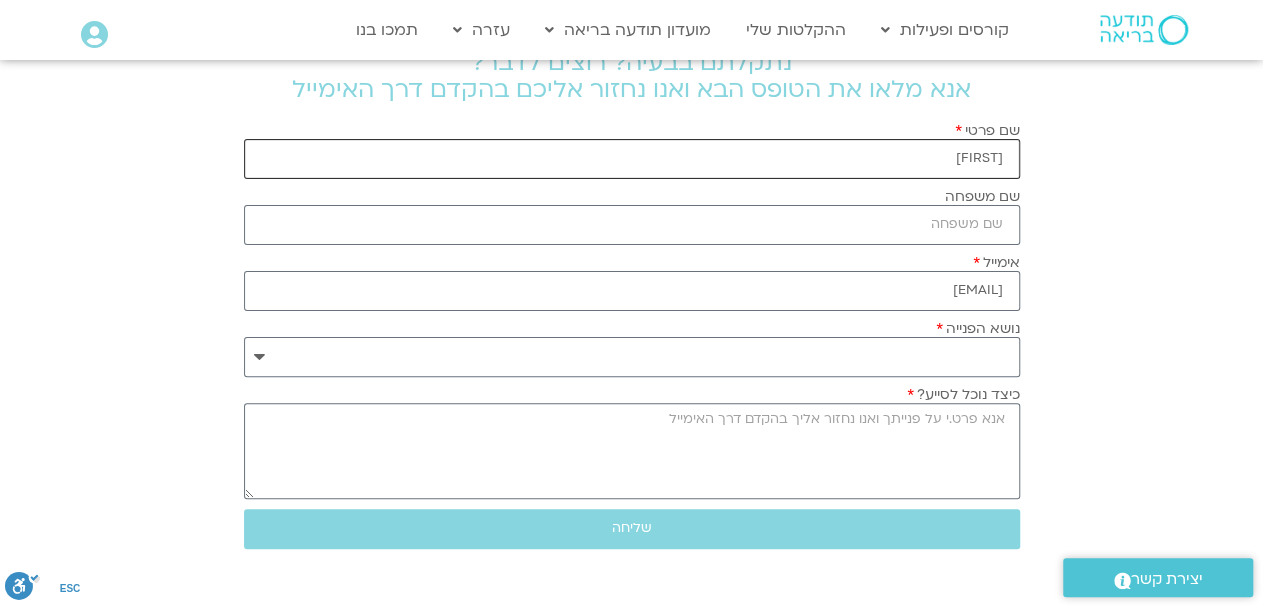 type on "רמי" 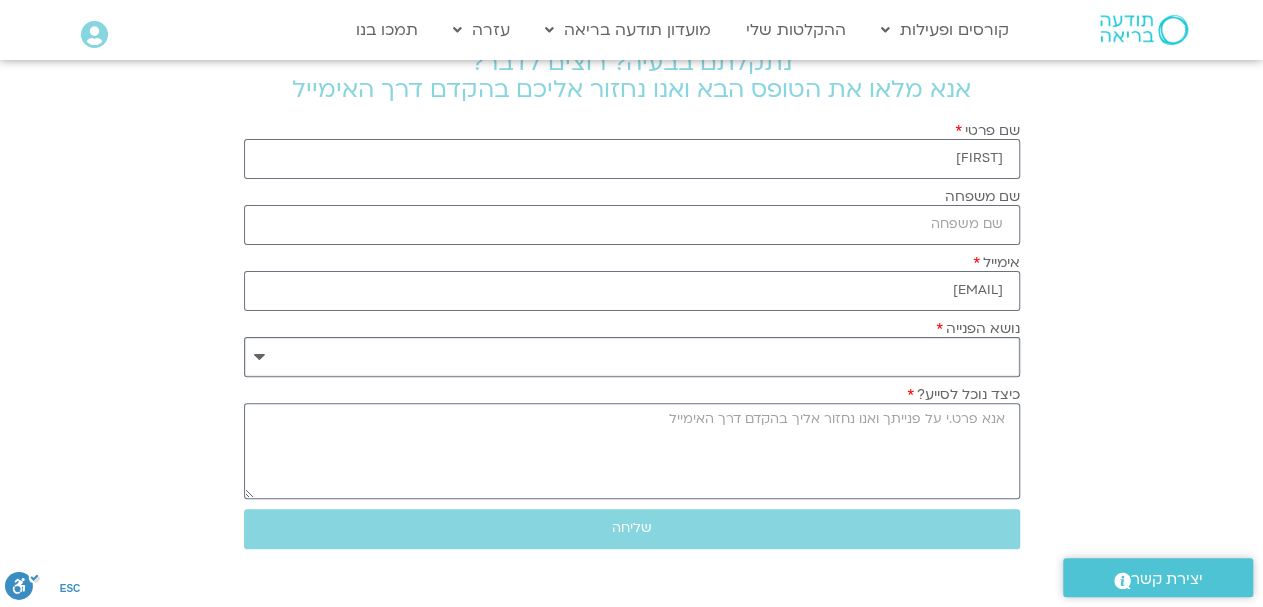 click on "**********" at bounding box center (632, 357) 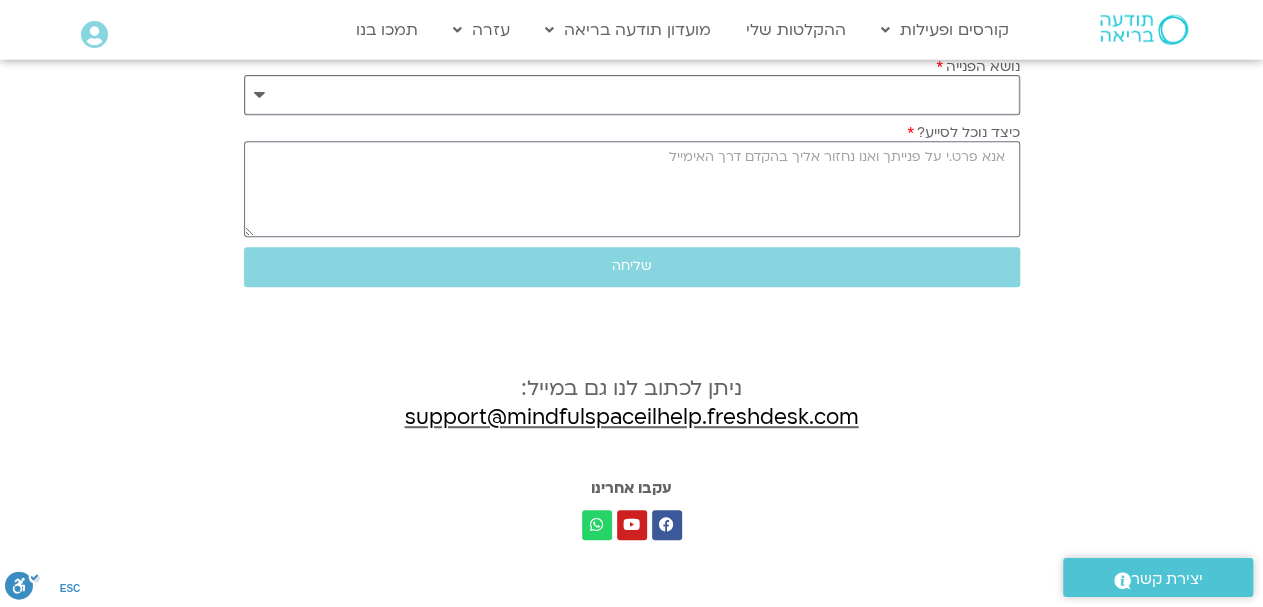 scroll, scrollTop: 381, scrollLeft: 0, axis: vertical 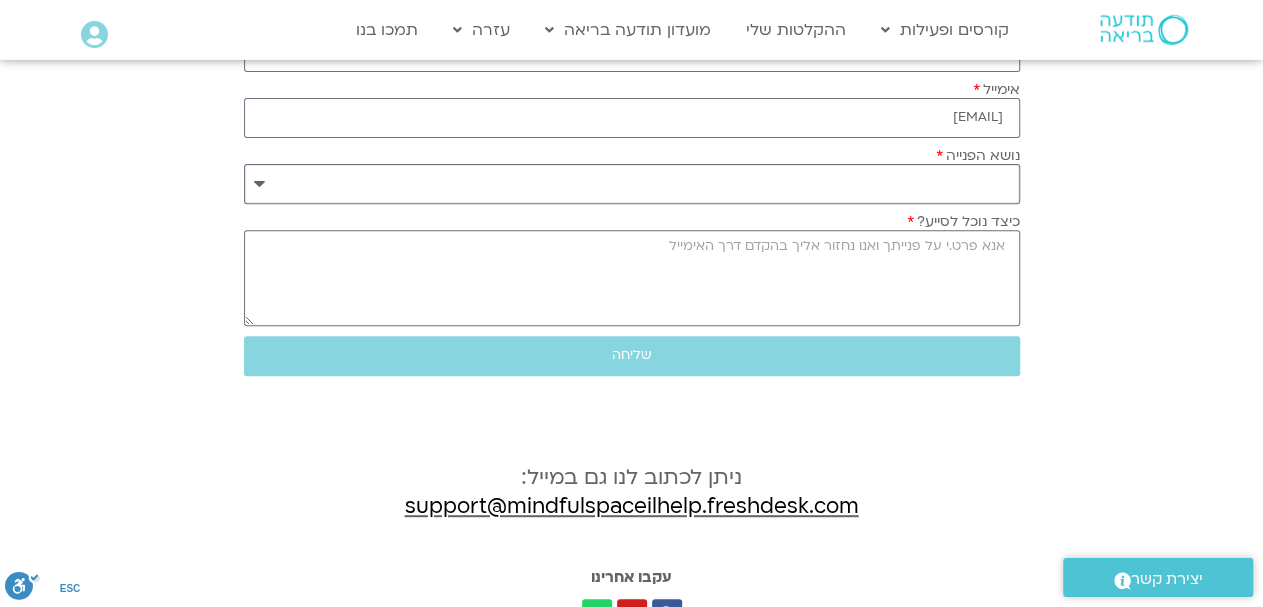 click on "**********" at bounding box center [632, 184] 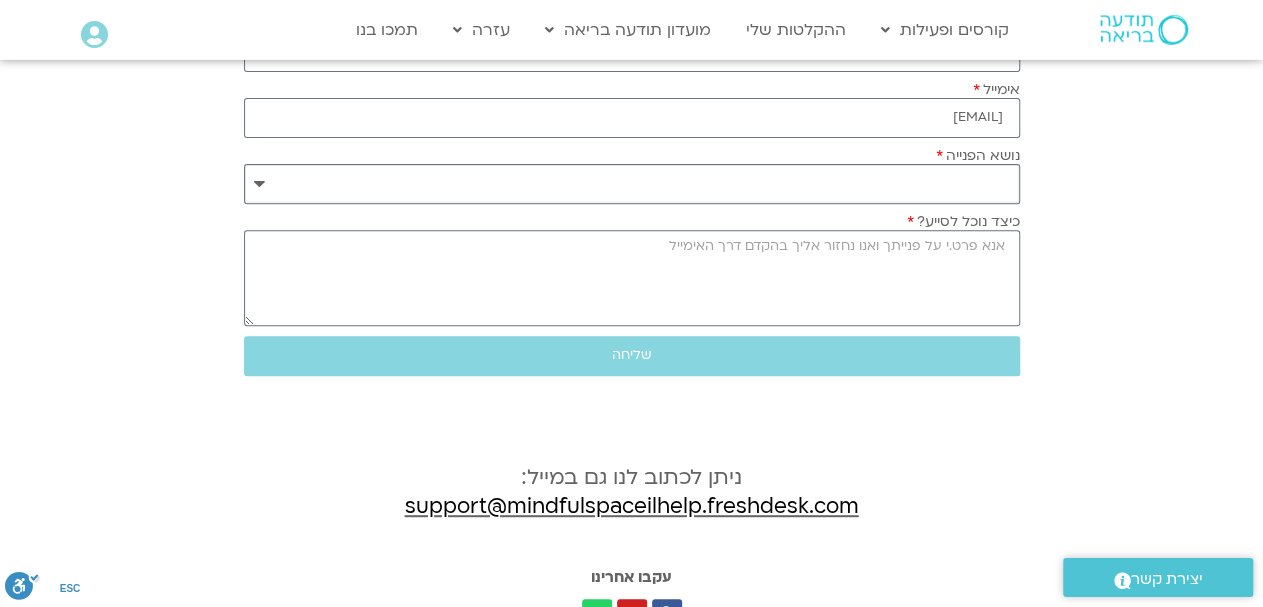 click on "**********" at bounding box center (632, 184) 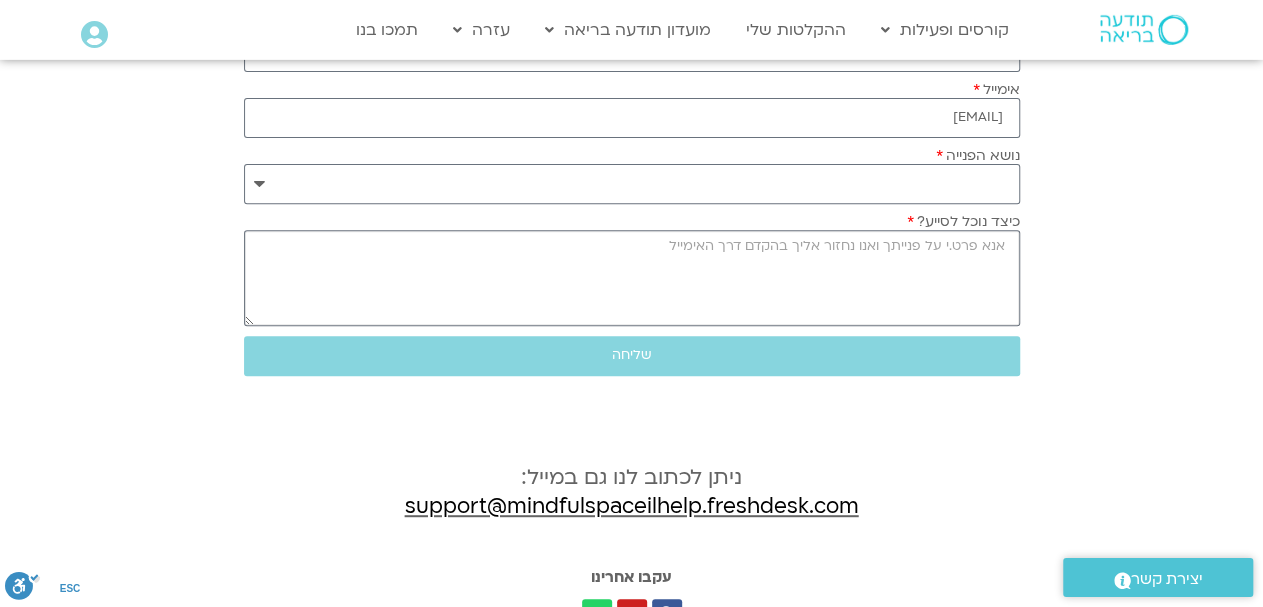 click on "כיצד נוכל לסייע?" at bounding box center [632, 278] 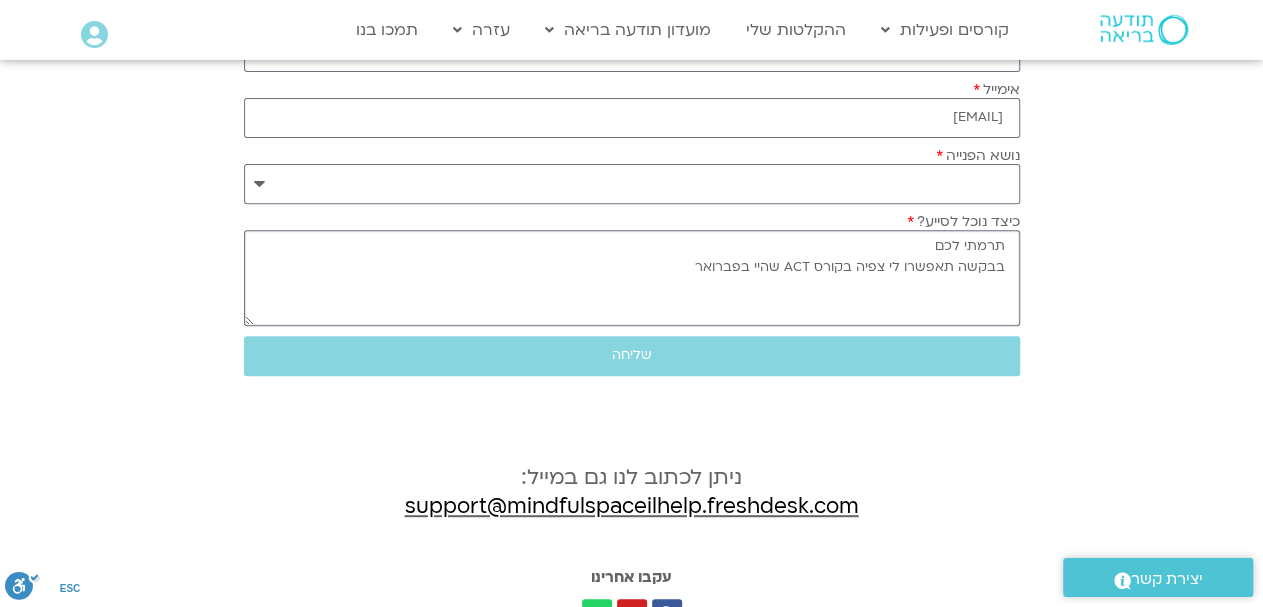 click on "תרמתי לכם
בבקשה תאפשרו לי צפיה בקורס ACT שהיי בפברואר" at bounding box center [632, 278] 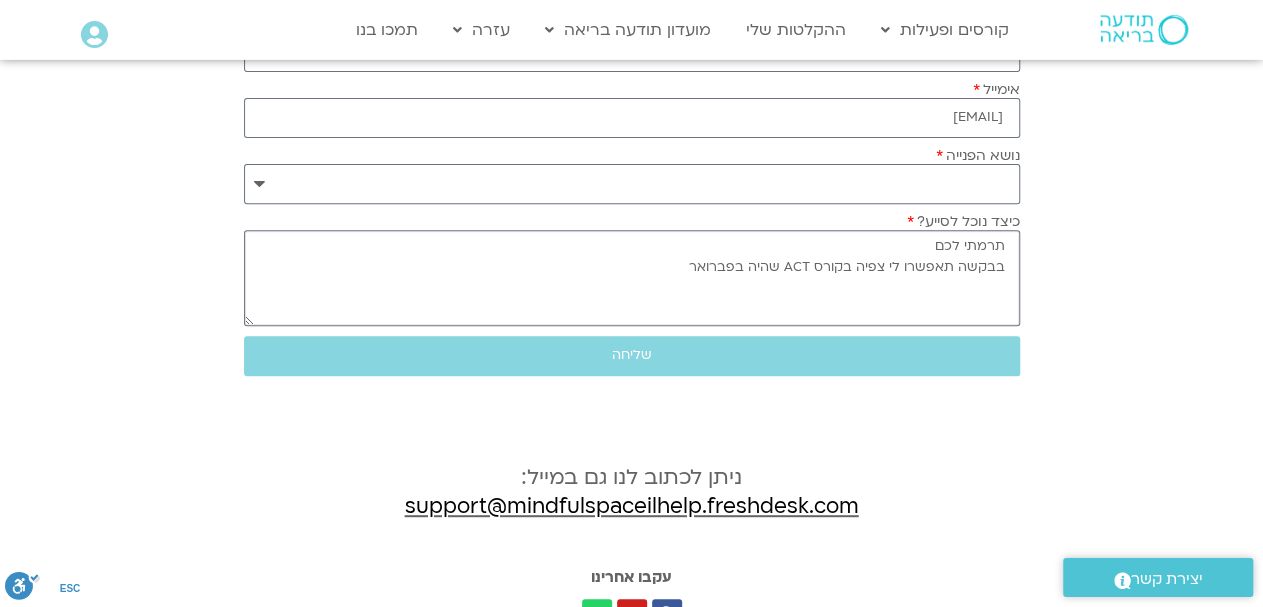 type on "תרמתי לכם
בבקשה תאפשרו לי צפיה בקורס ACT שהיה בפברואר" 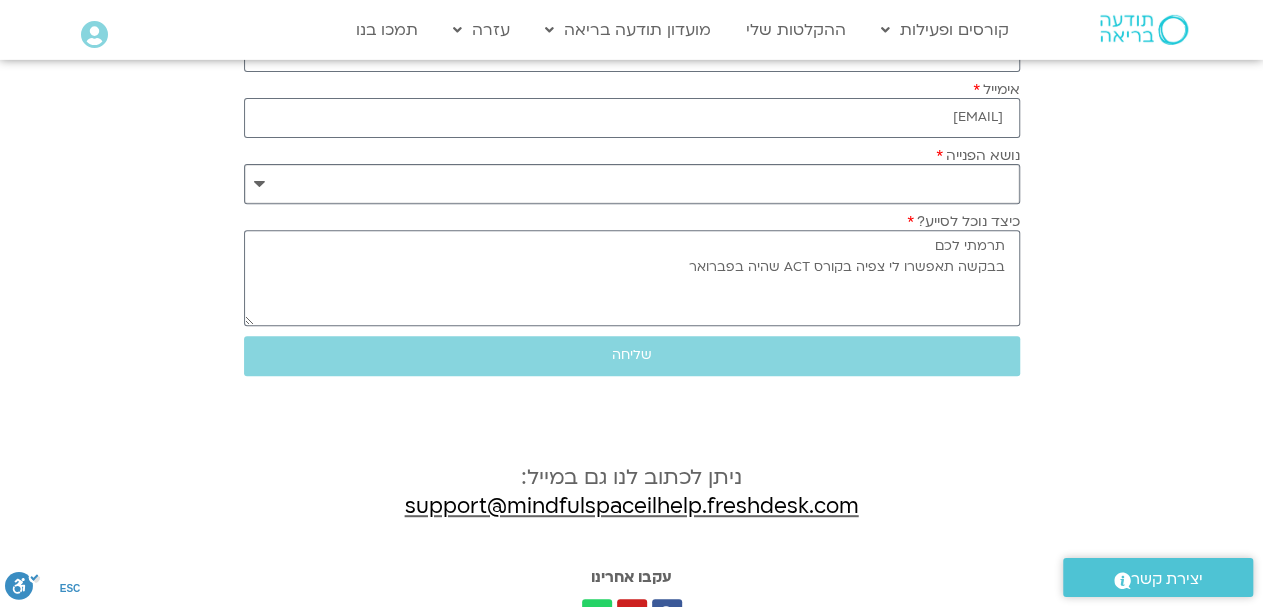 click on "**********" at bounding box center [632, 184] 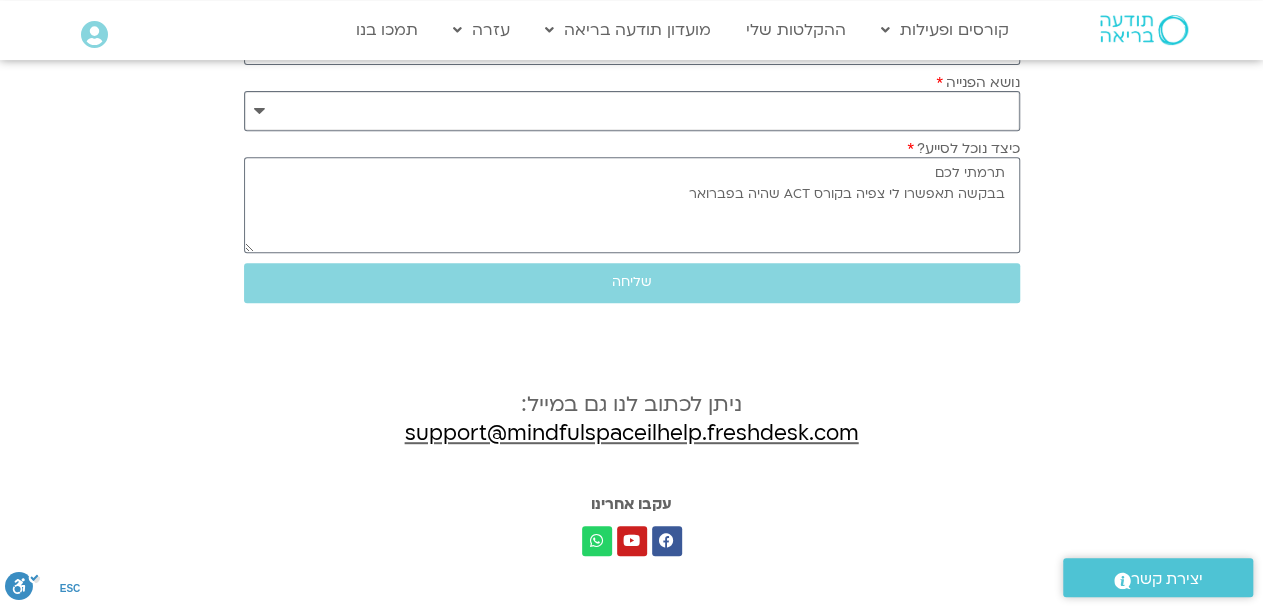 scroll, scrollTop: 352, scrollLeft: 0, axis: vertical 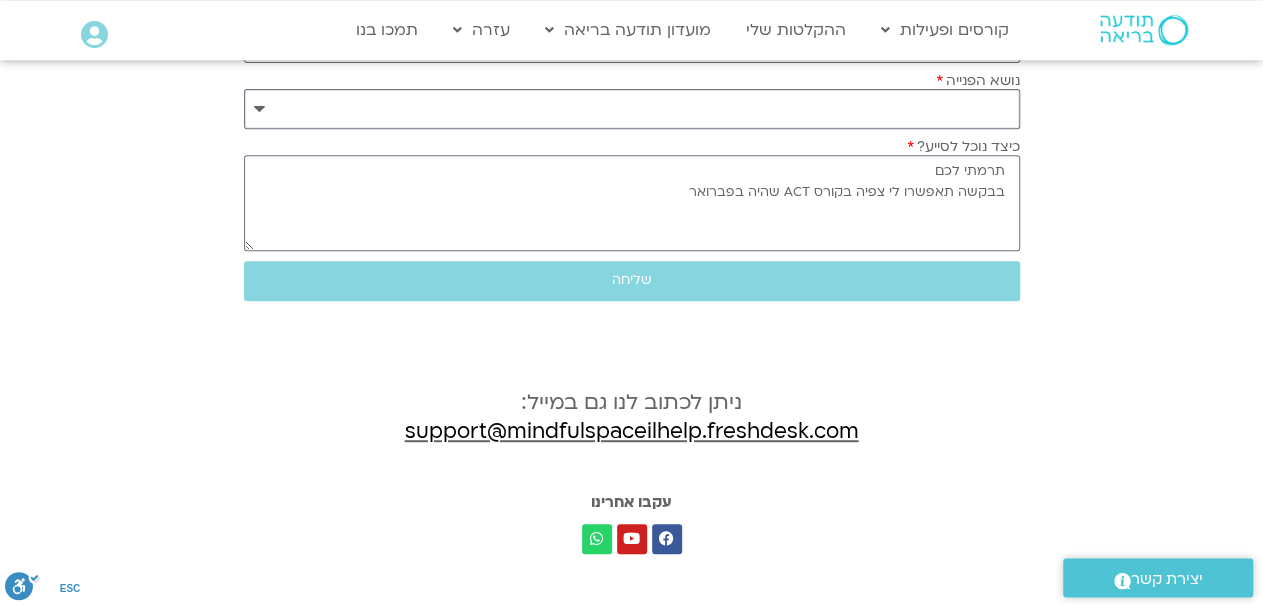 click on "**********" at bounding box center [632, 109] 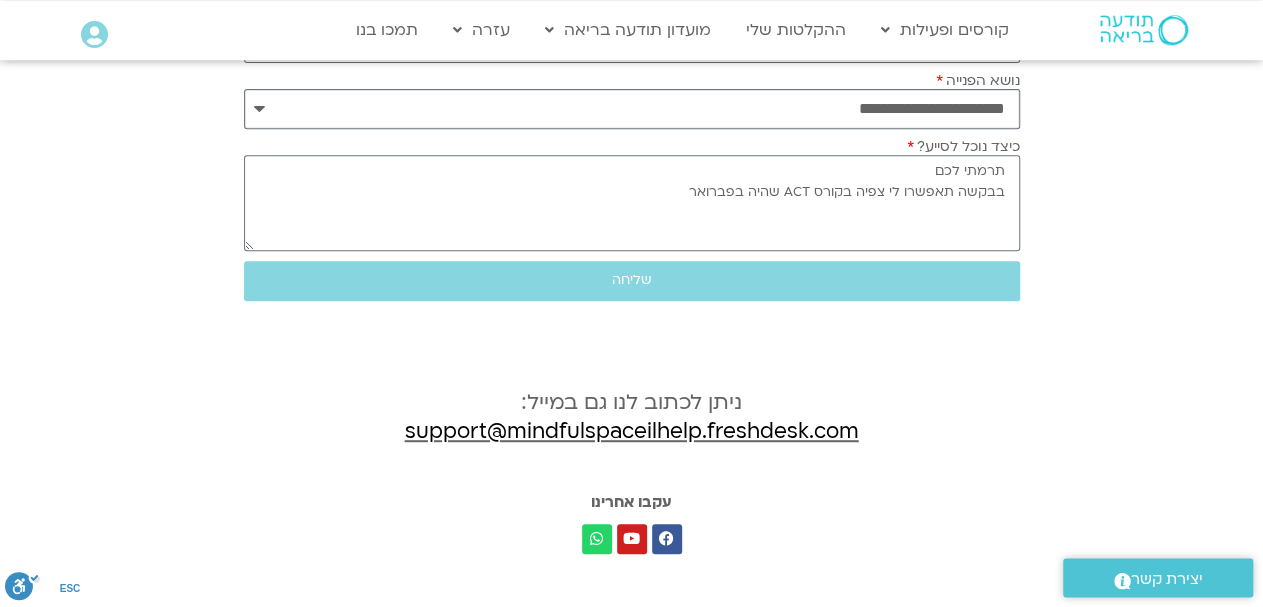 click on "**********" at bounding box center [0, 0] 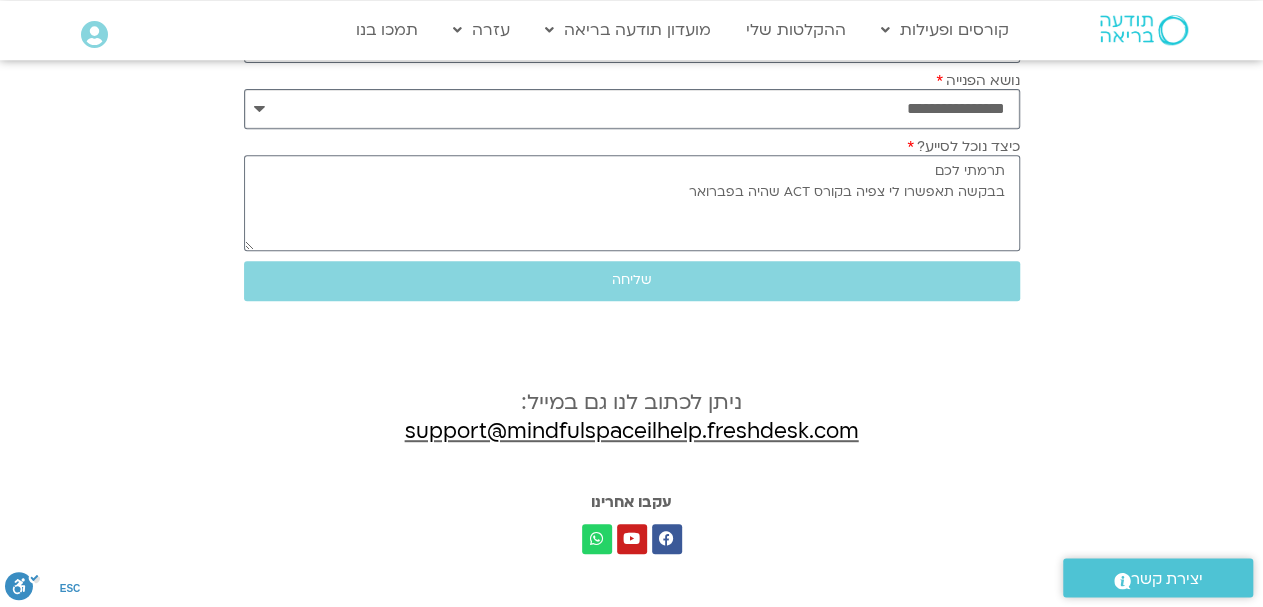 click on "**********" at bounding box center (0, 0) 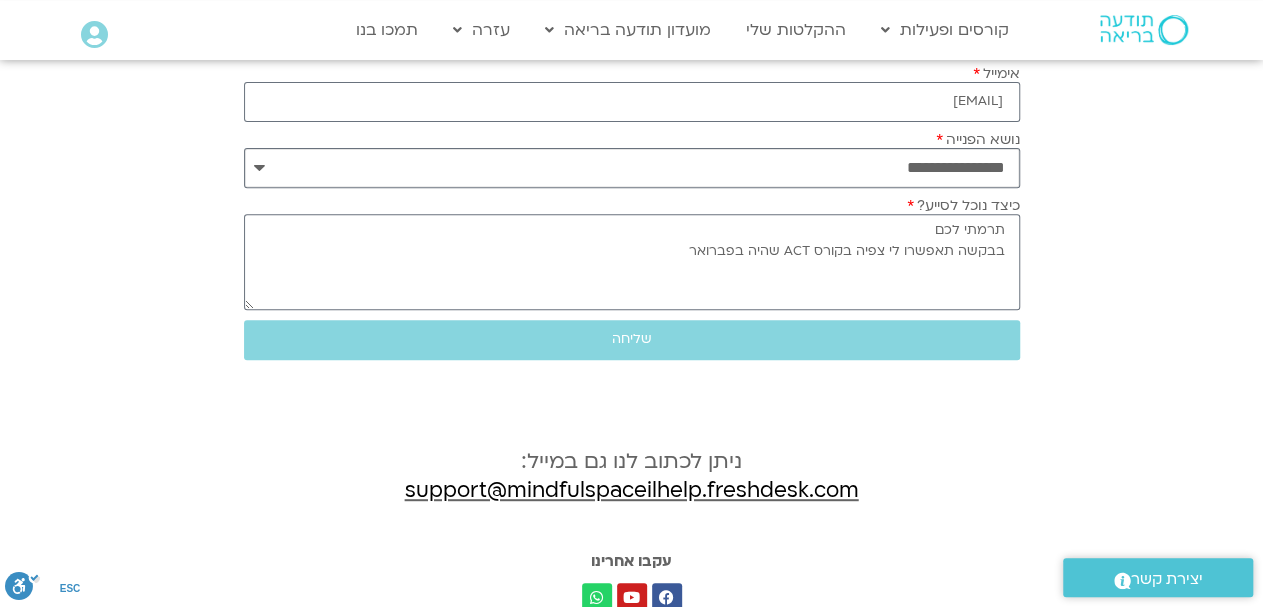 scroll, scrollTop: 352, scrollLeft: 0, axis: vertical 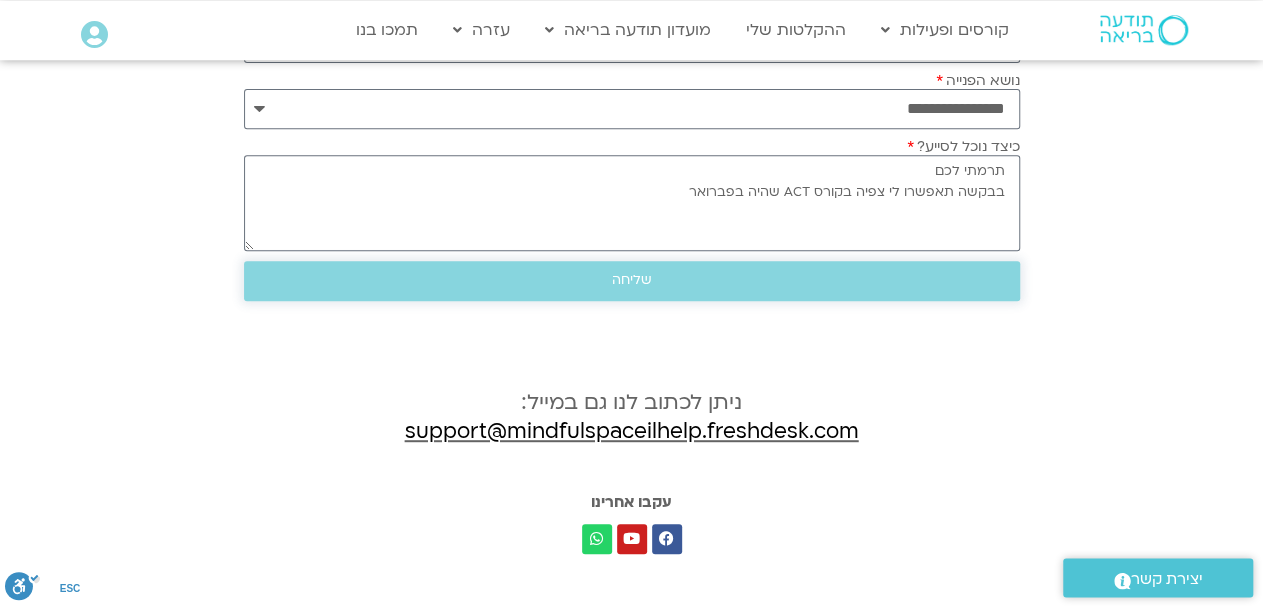 click on "שליחה" at bounding box center (632, 280) 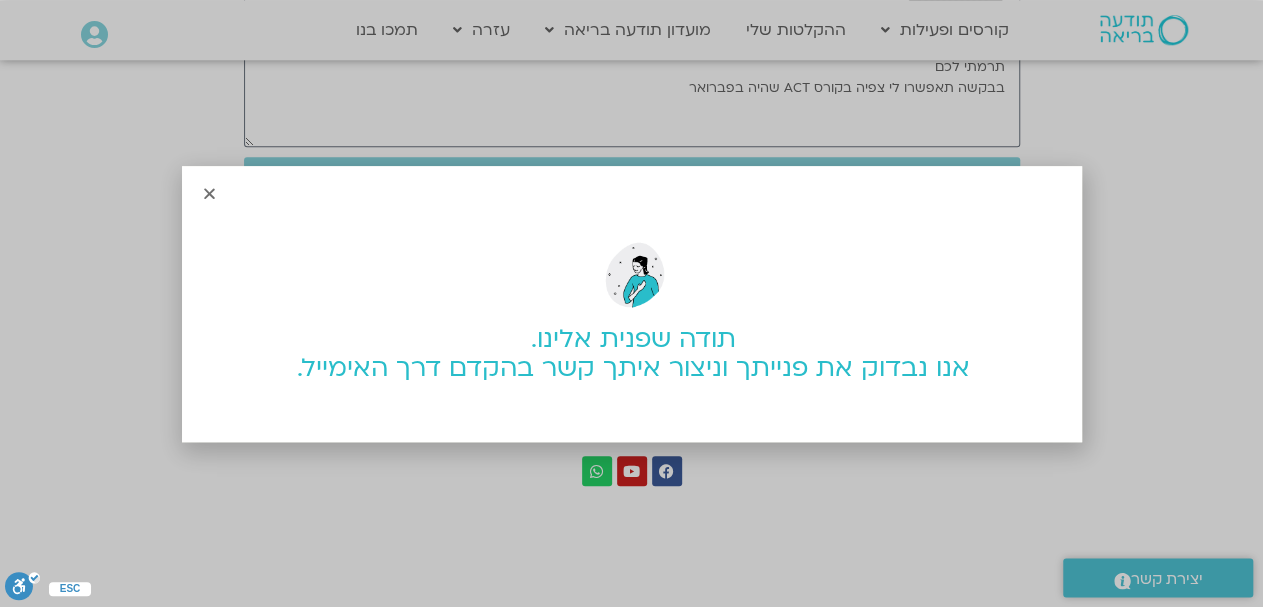 scroll, scrollTop: 352, scrollLeft: 0, axis: vertical 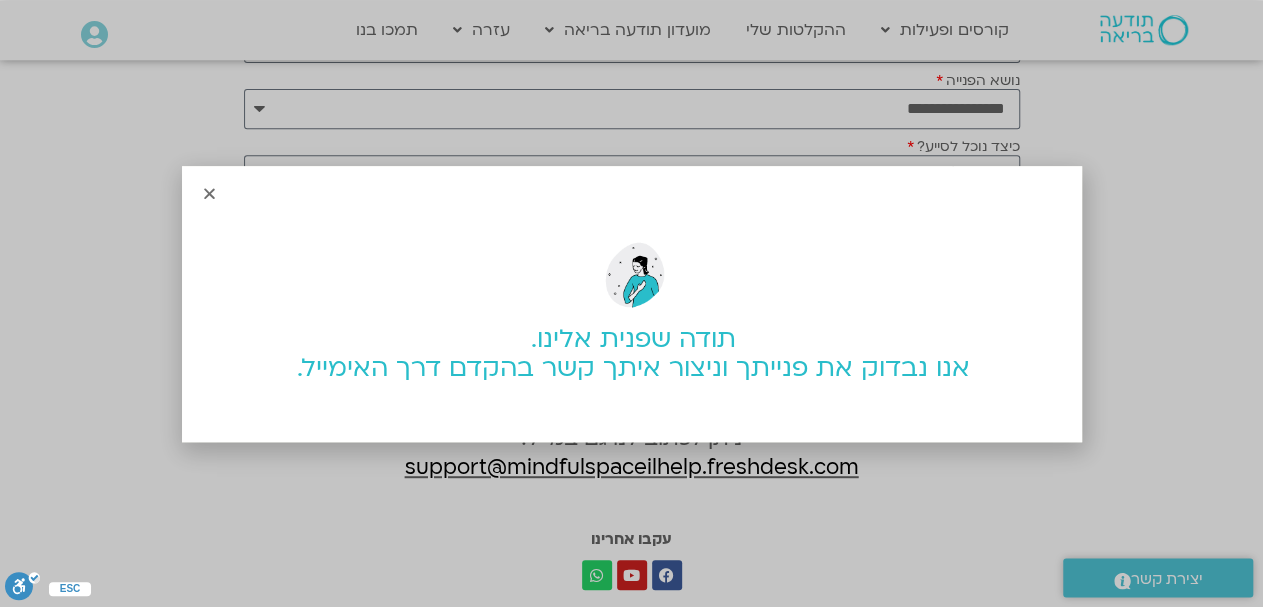 click at bounding box center (209, 193) 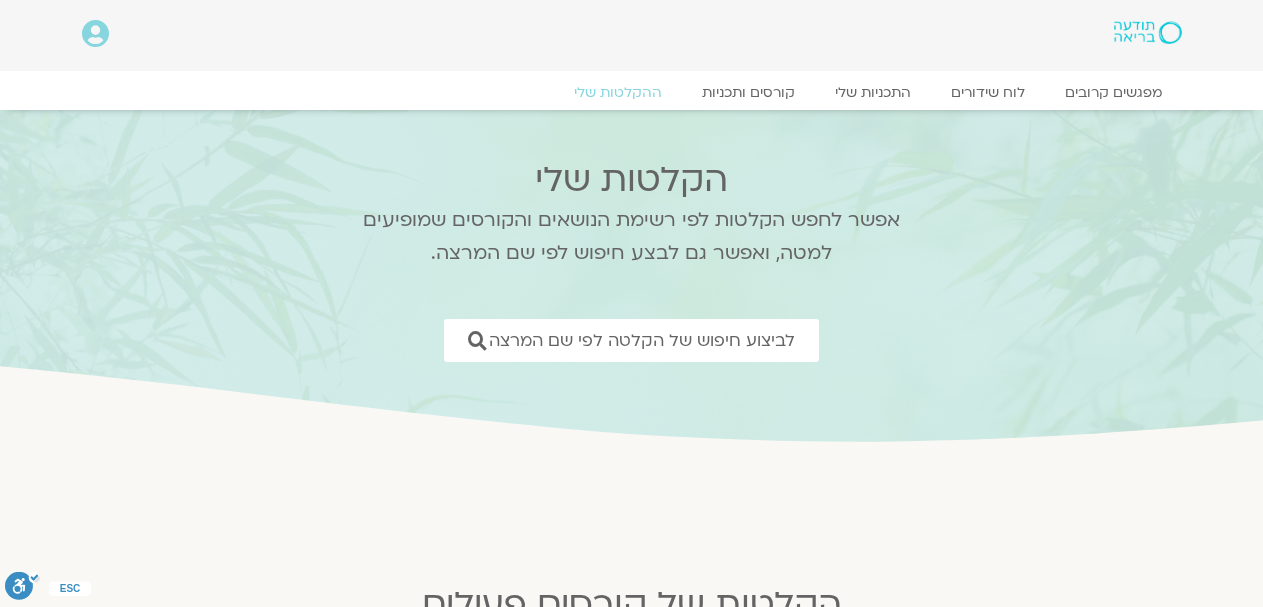 scroll, scrollTop: 0, scrollLeft: 0, axis: both 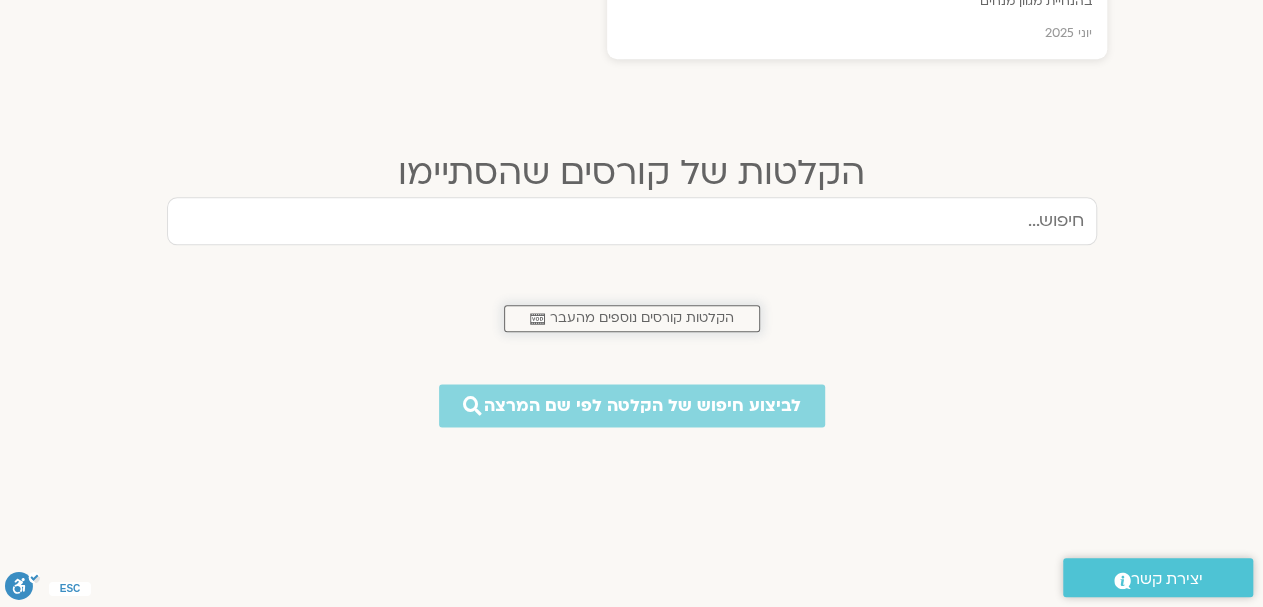 click on "הקלטות קורסים נוספים מהעבר" at bounding box center [642, 318] 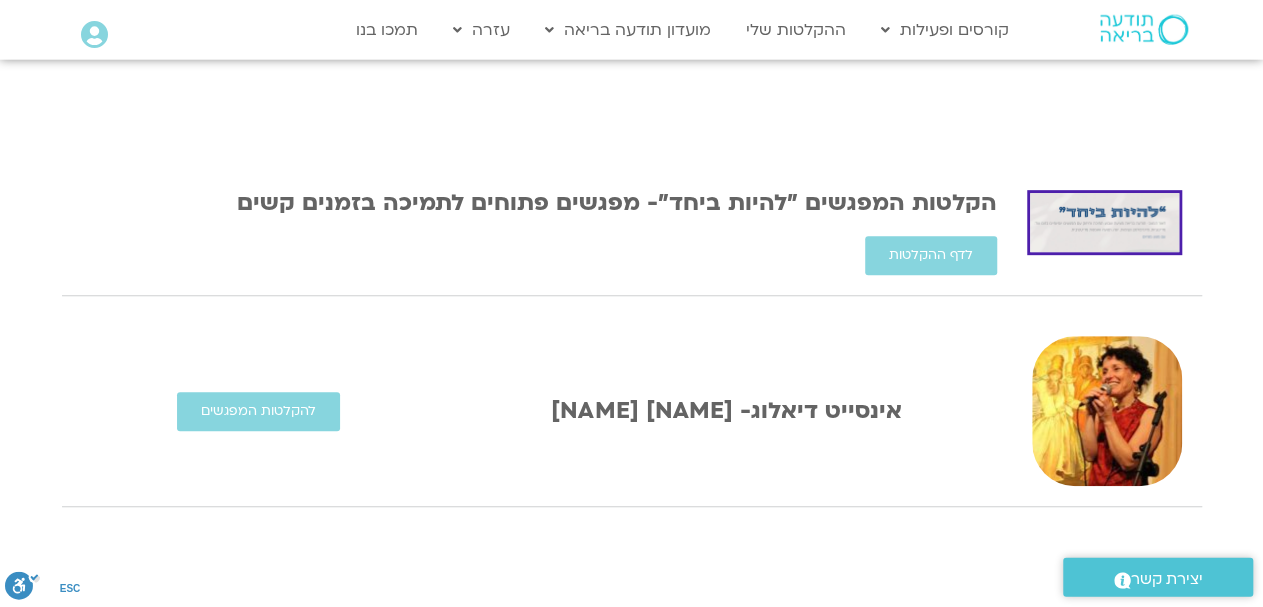 scroll, scrollTop: 416, scrollLeft: 0, axis: vertical 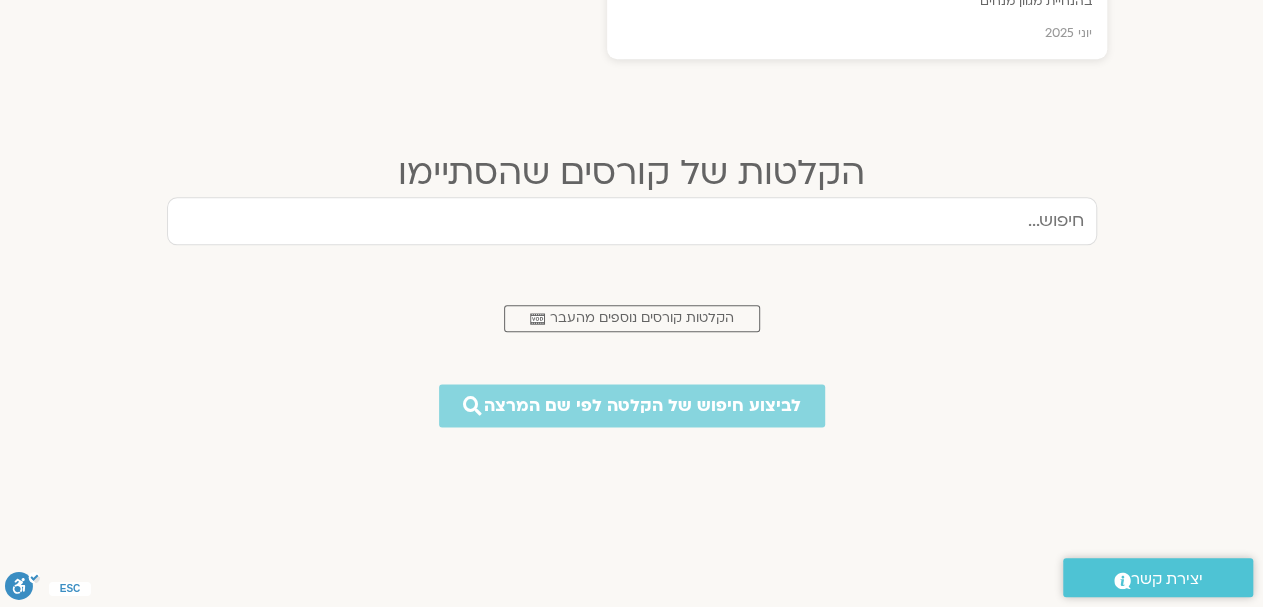click at bounding box center (632, 221) 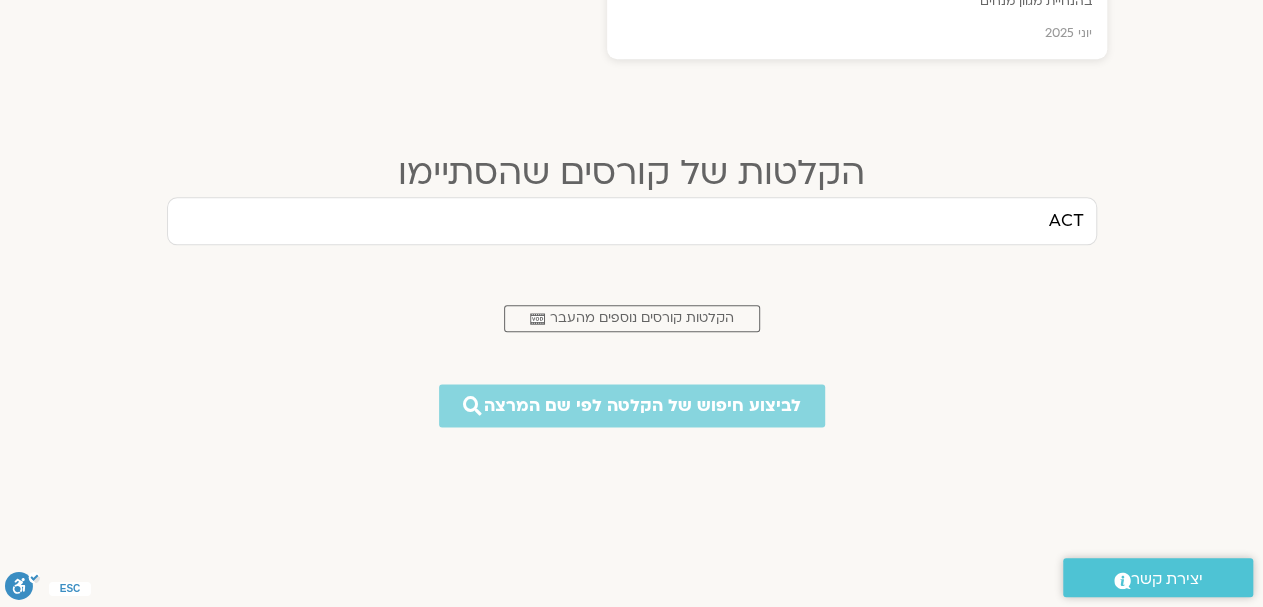 drag, startPoint x: 1044, startPoint y: 220, endPoint x: 1079, endPoint y: 222, distance: 35.057095 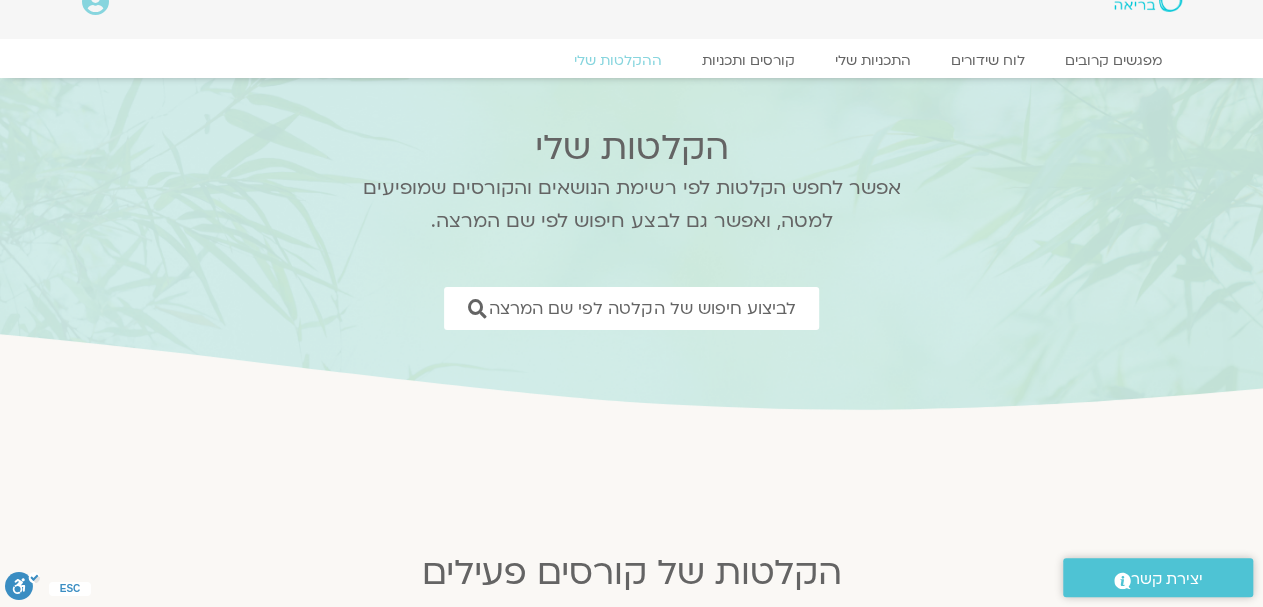 scroll, scrollTop: 0, scrollLeft: 0, axis: both 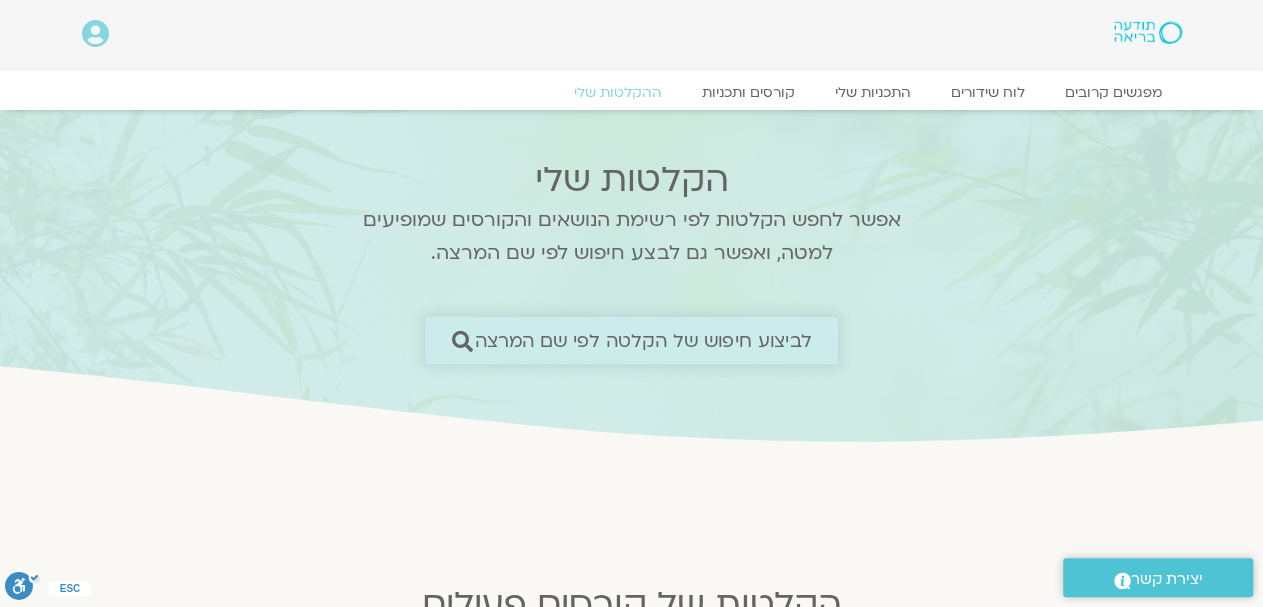type on "אקט" 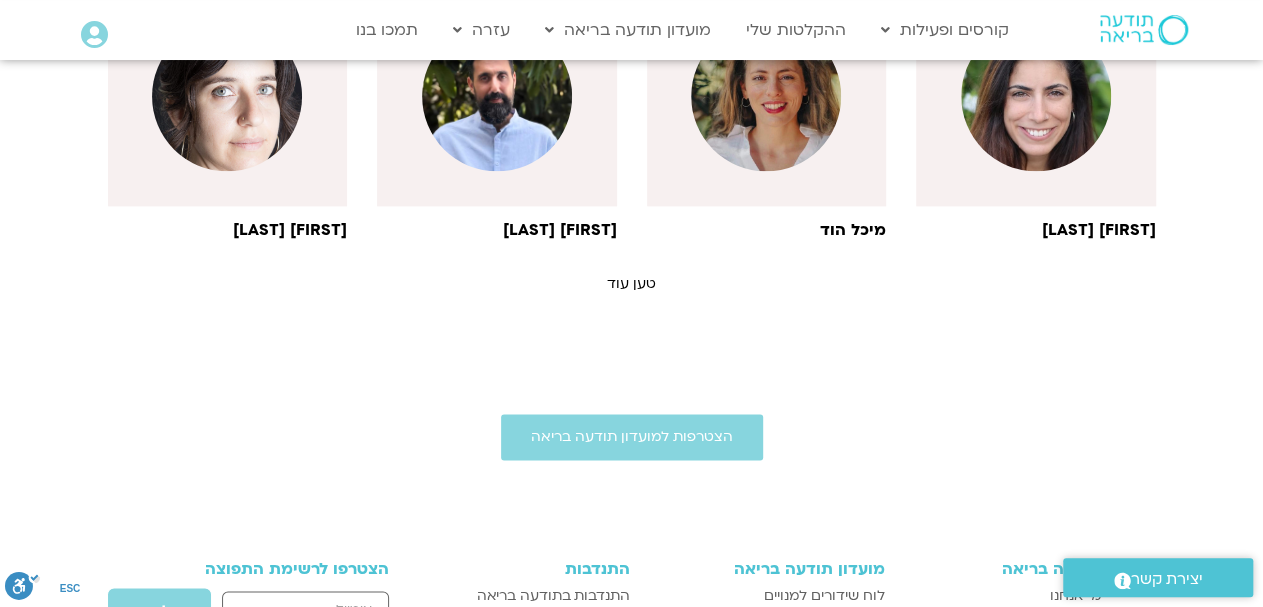 scroll, scrollTop: 1248, scrollLeft: 0, axis: vertical 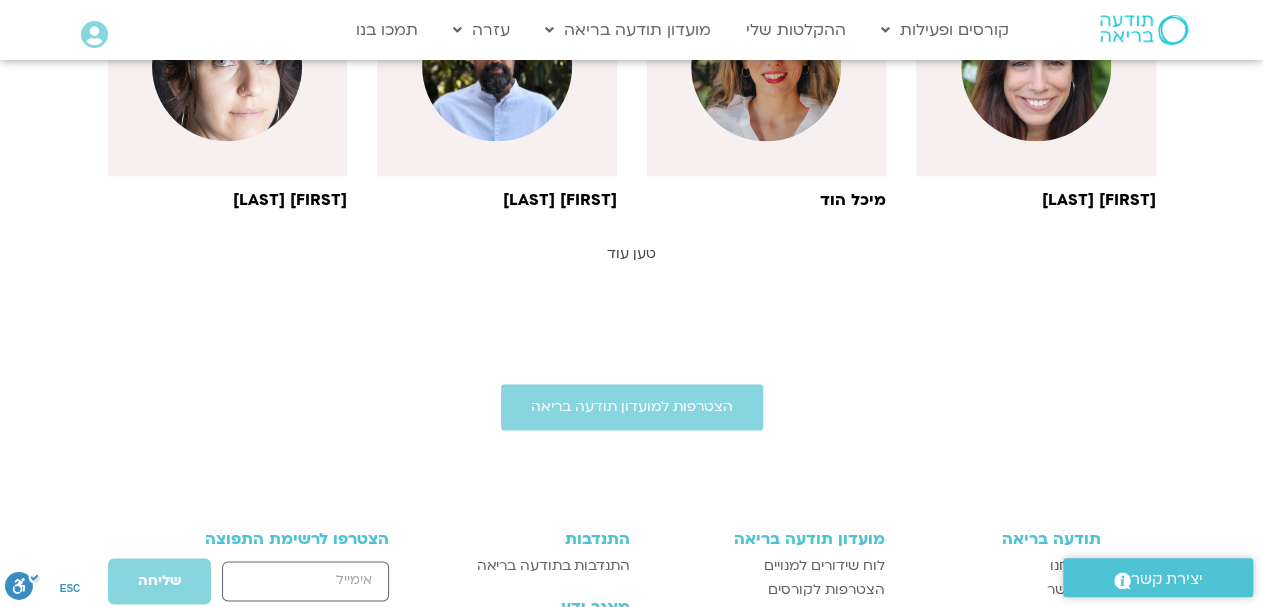 click on "טען עוד" at bounding box center [631, 253] 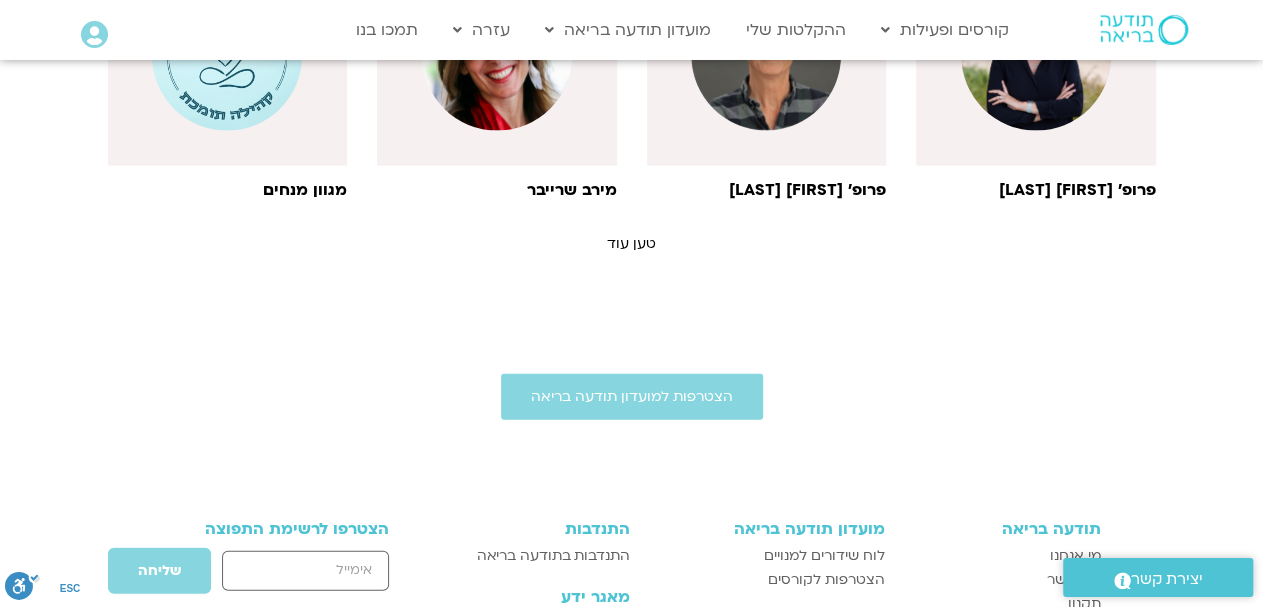 scroll, scrollTop: 2184, scrollLeft: 0, axis: vertical 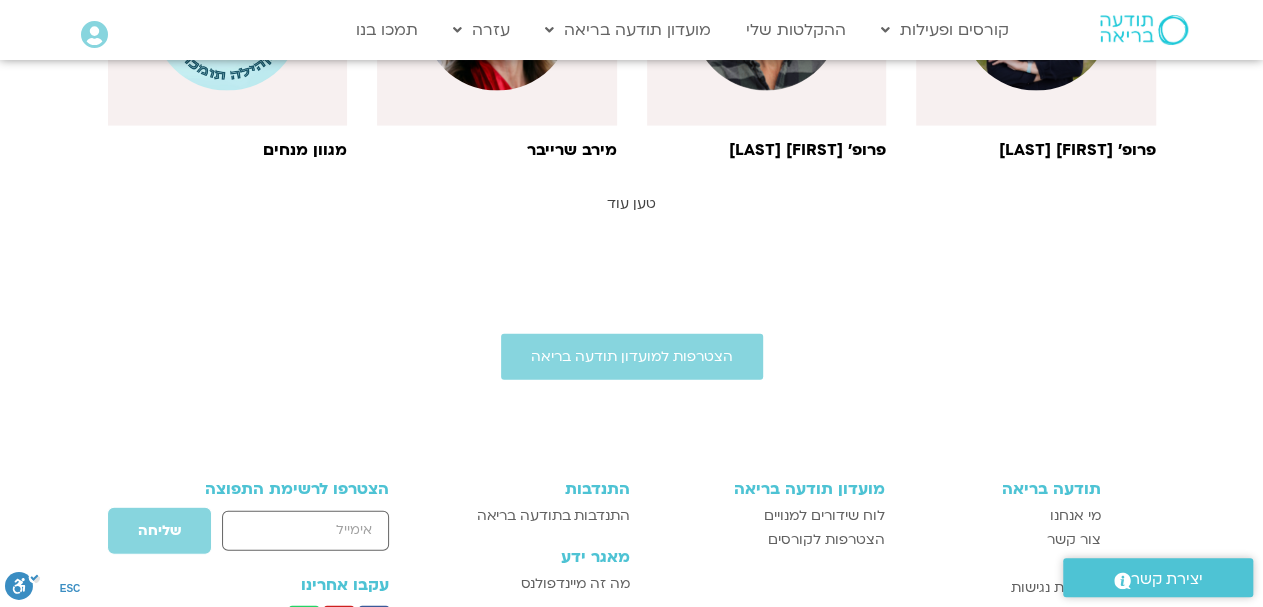 click on "טען עוד" at bounding box center [631, 203] 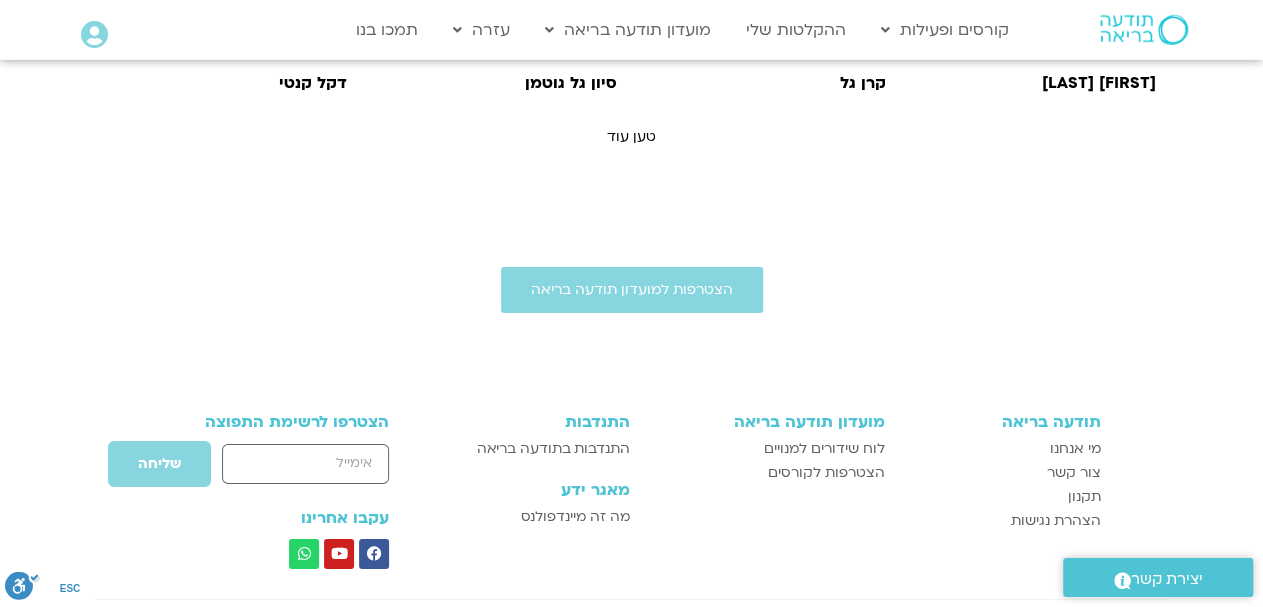 scroll, scrollTop: 3016, scrollLeft: 0, axis: vertical 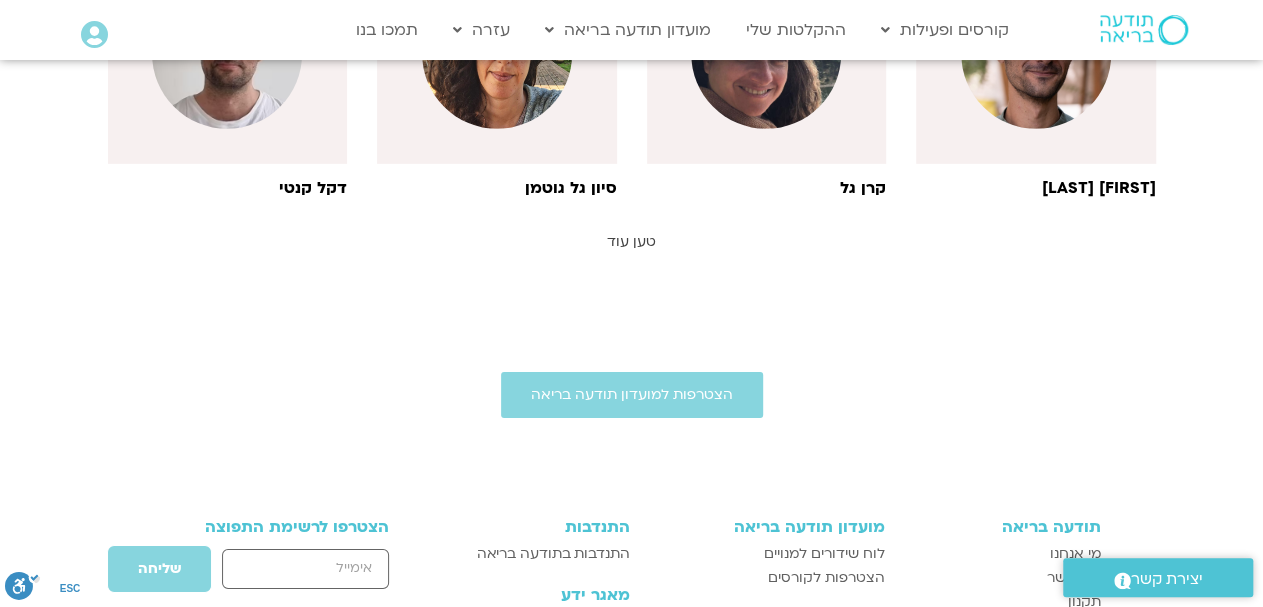 click on "טען עוד" at bounding box center (631, 241) 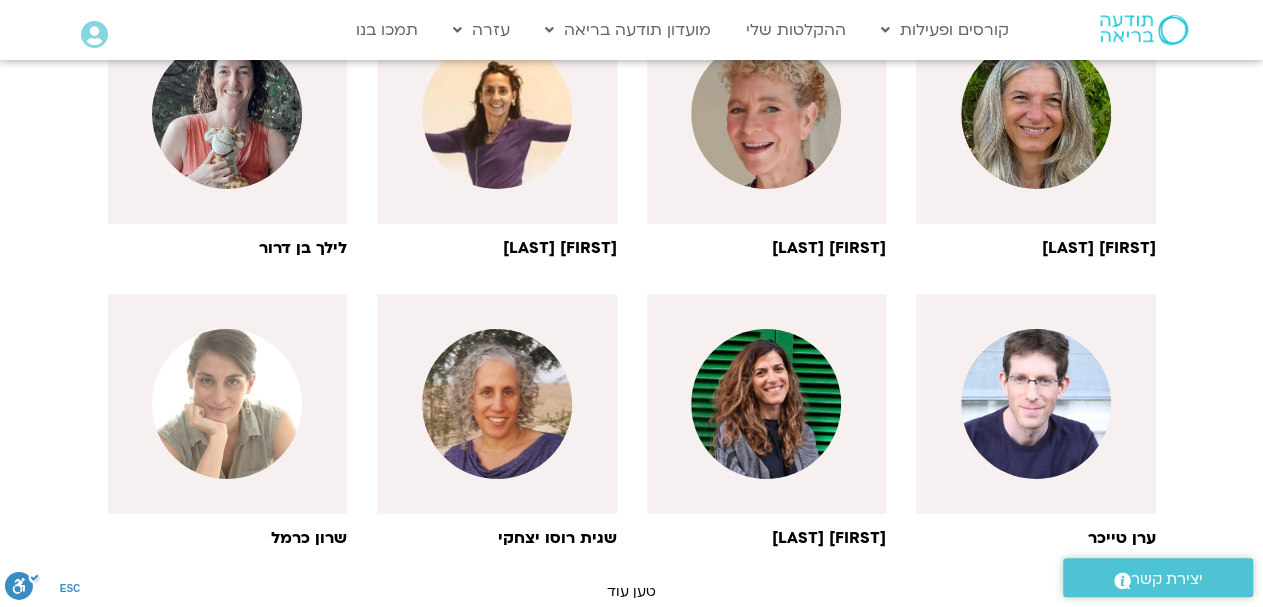 scroll, scrollTop: 3640, scrollLeft: 0, axis: vertical 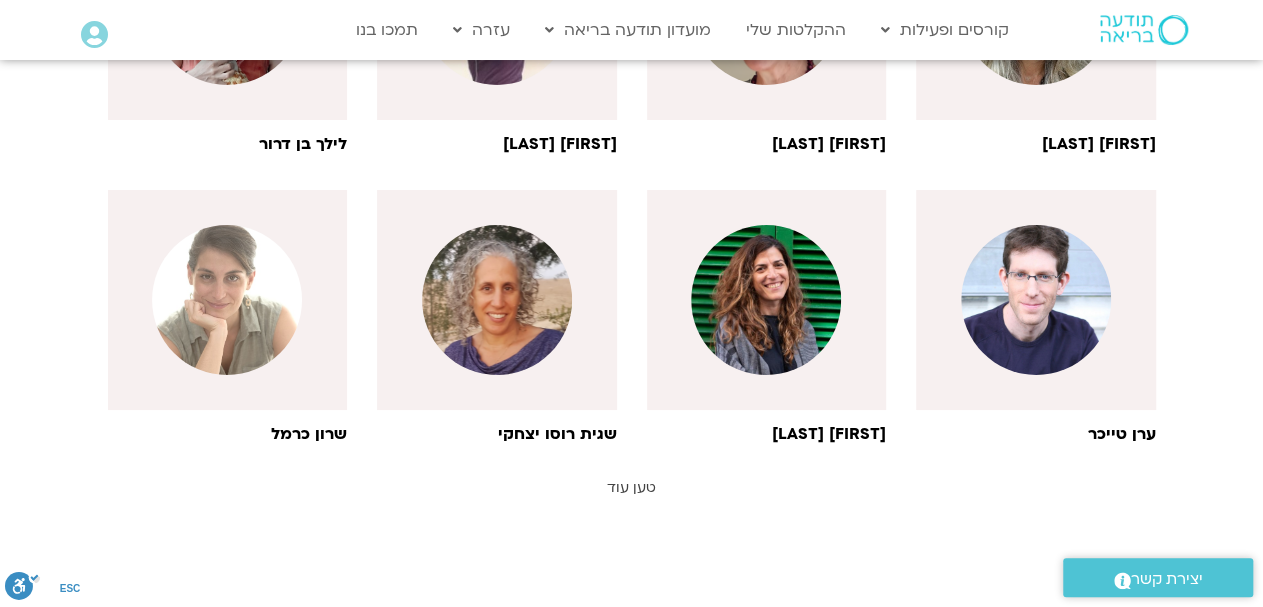 click on "טען עוד" at bounding box center [631, 487] 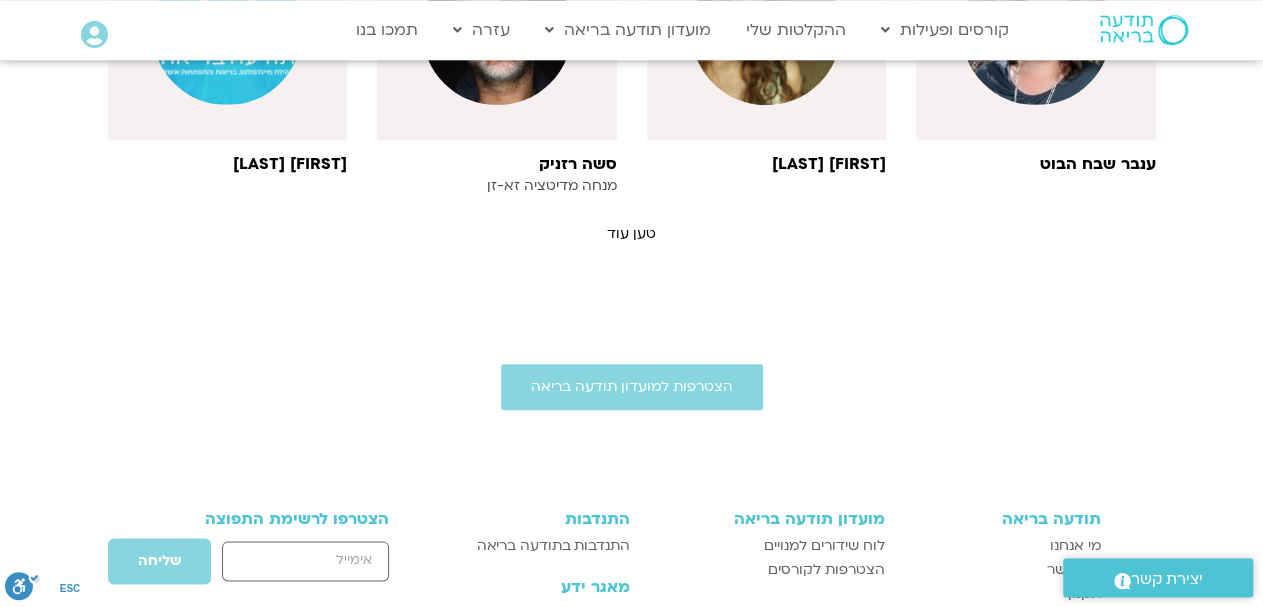scroll, scrollTop: 4784, scrollLeft: 0, axis: vertical 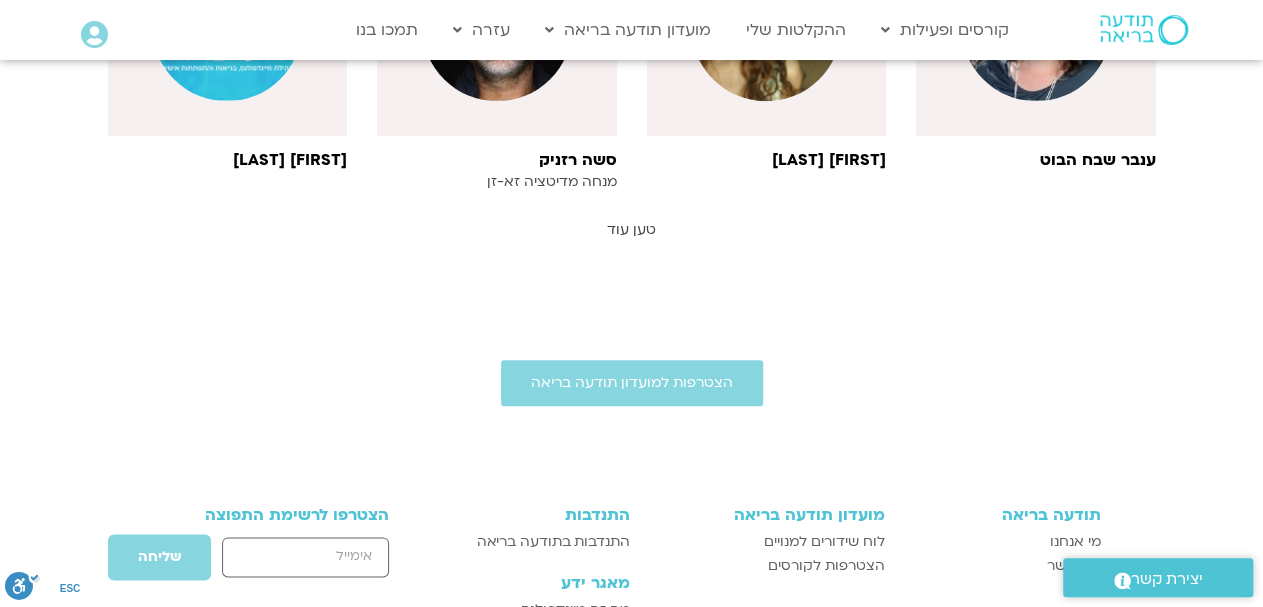 click on "טען עוד" at bounding box center (631, 229) 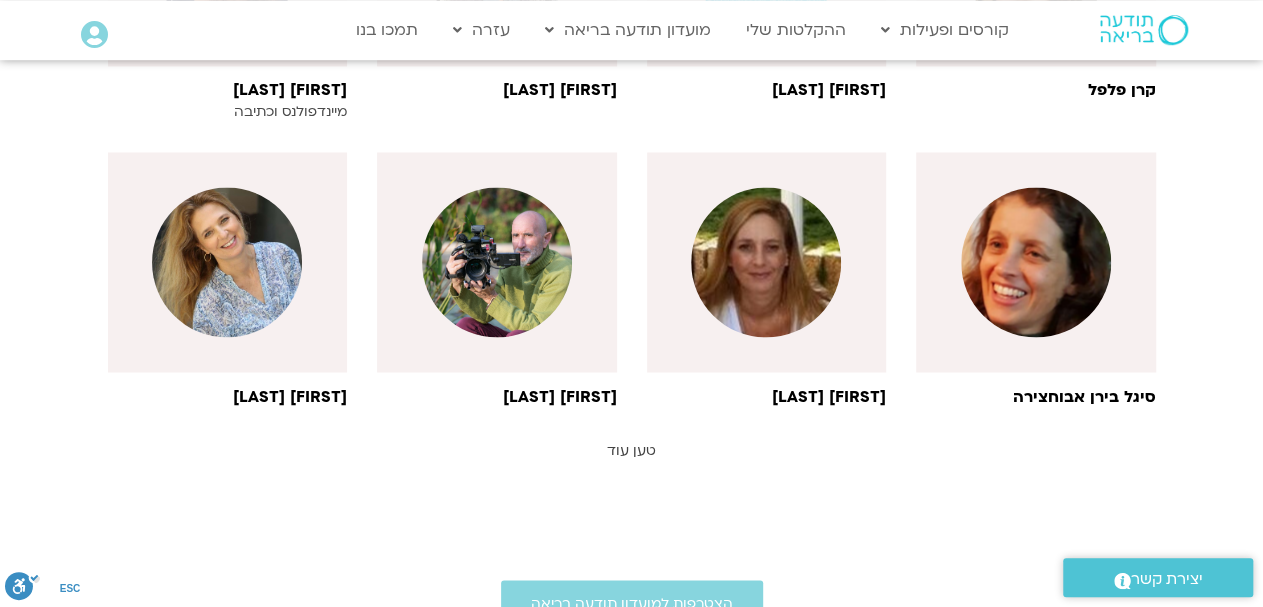scroll, scrollTop: 5512, scrollLeft: 0, axis: vertical 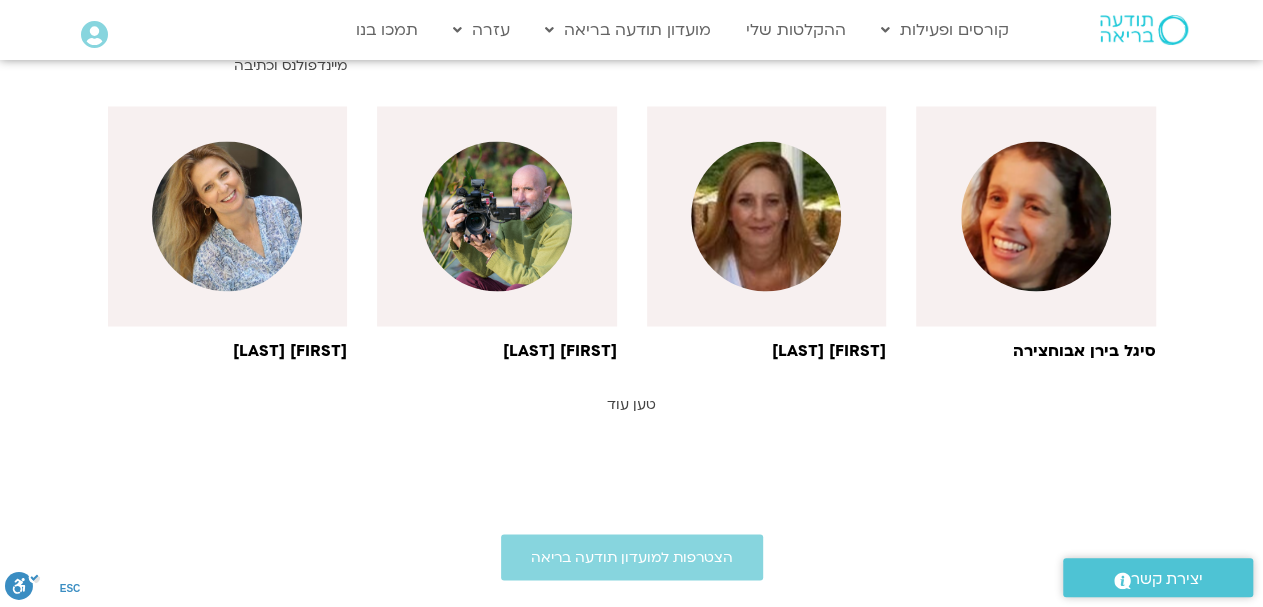 click on "טען עוד" at bounding box center (631, 403) 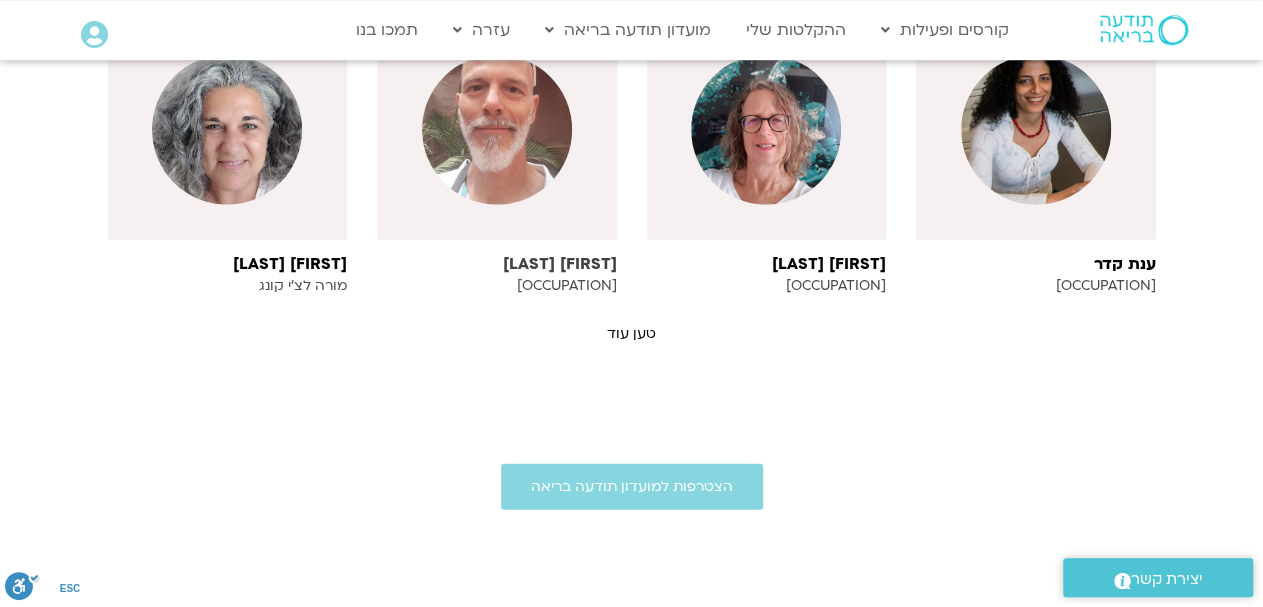 scroll, scrollTop: 6448, scrollLeft: 0, axis: vertical 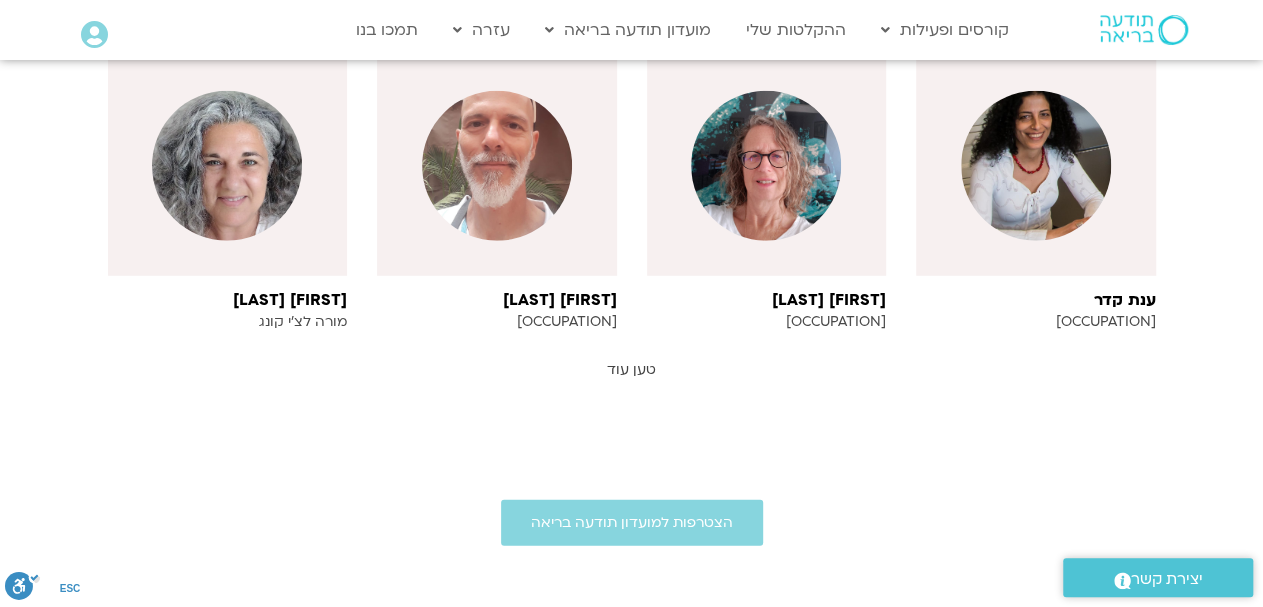 click on "טען עוד" at bounding box center [631, 369] 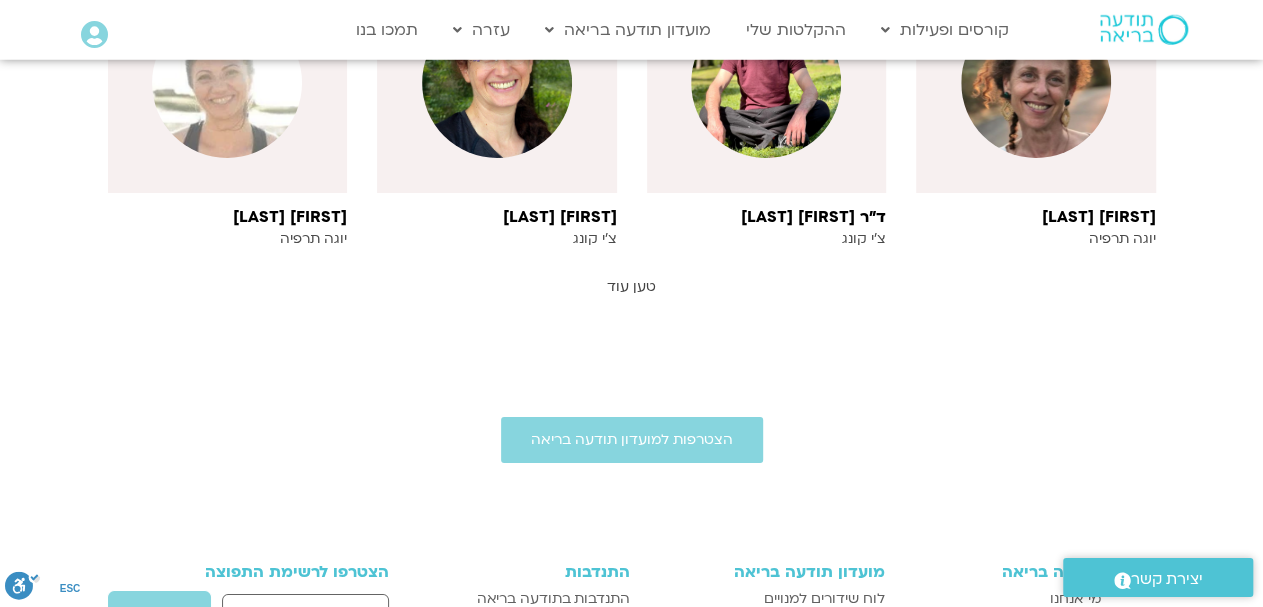 scroll, scrollTop: 7488, scrollLeft: 0, axis: vertical 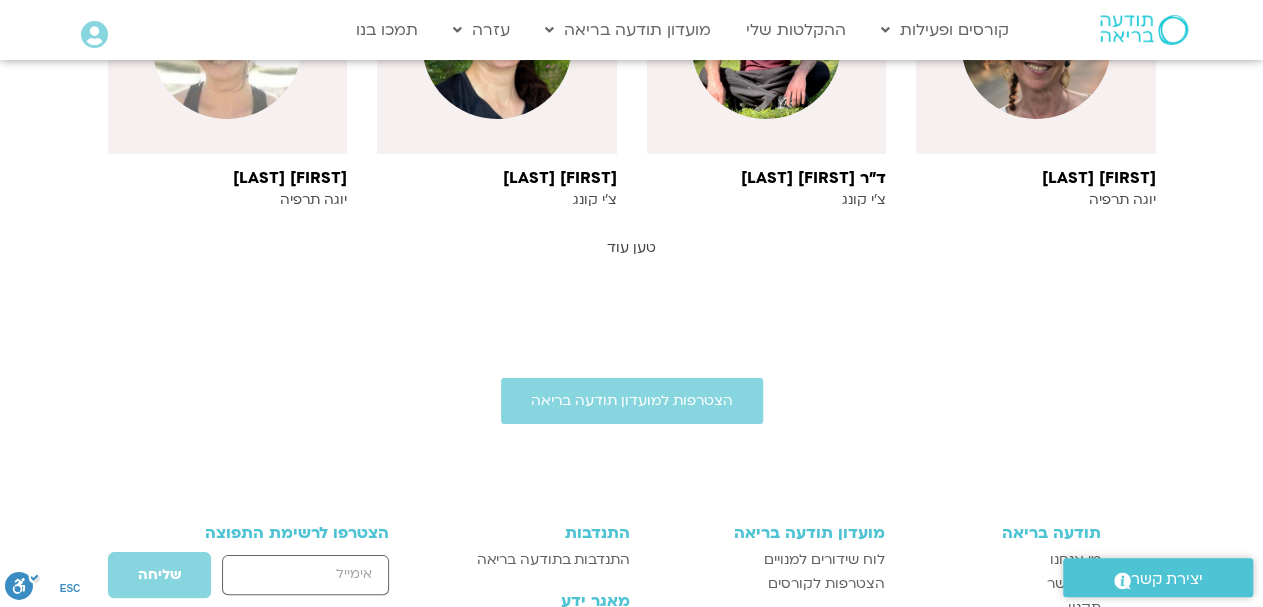 click on "טען עוד" at bounding box center (631, 247) 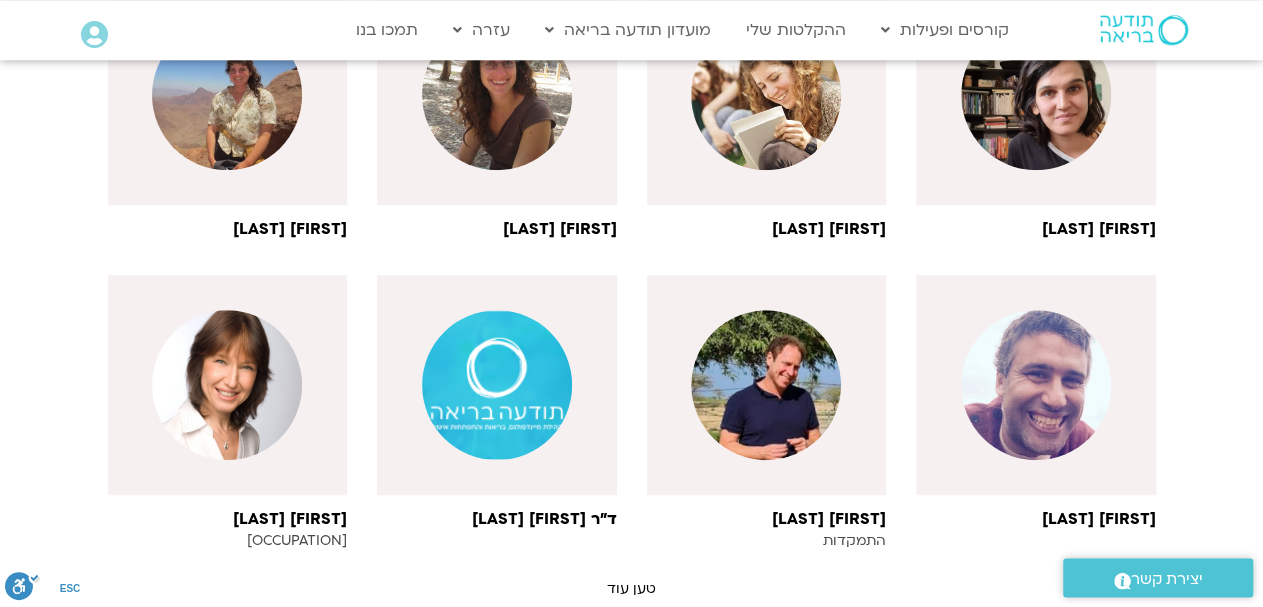 scroll, scrollTop: 8216, scrollLeft: 0, axis: vertical 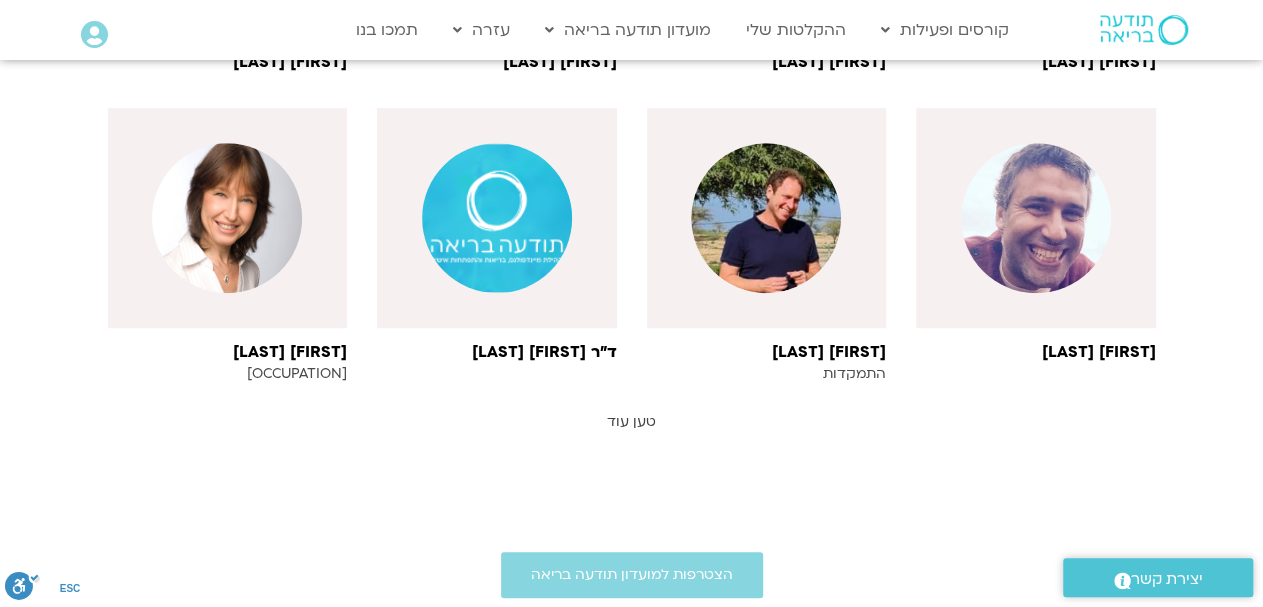 click on "טען עוד" at bounding box center (631, 421) 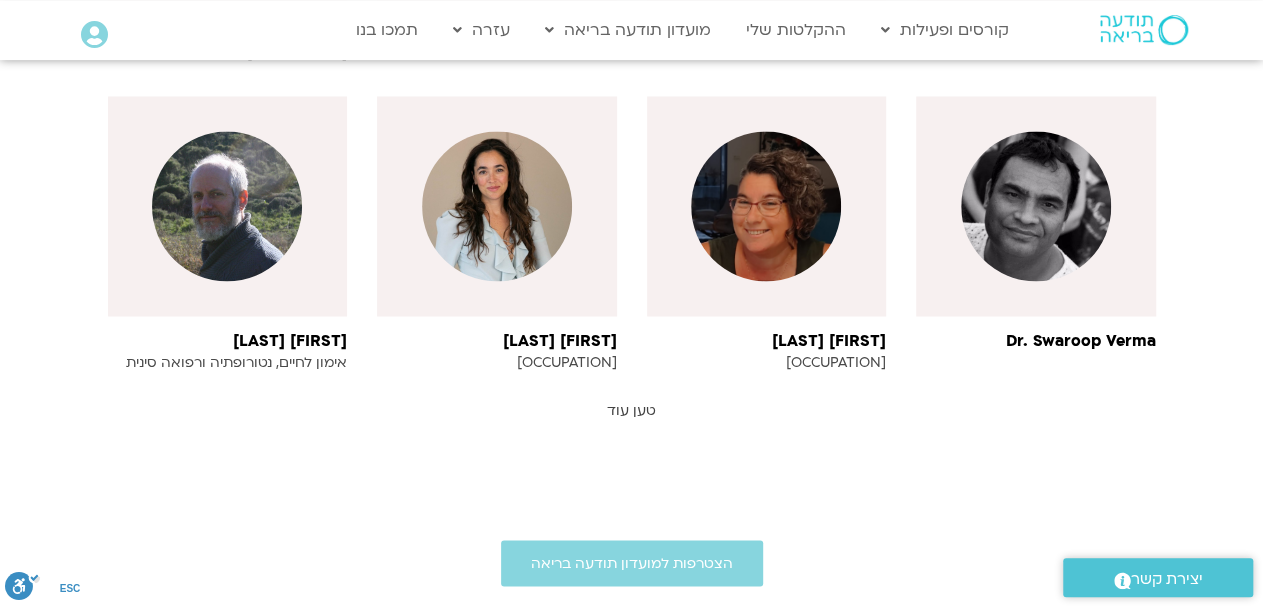 scroll, scrollTop: 9152, scrollLeft: 0, axis: vertical 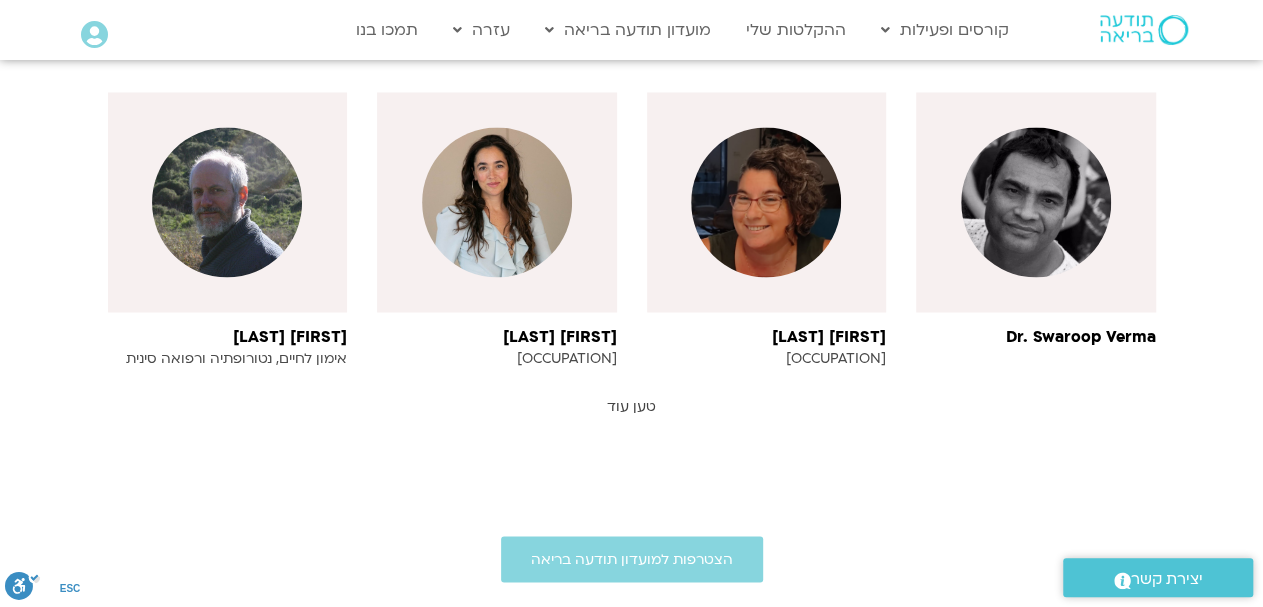 click on "טען עוד" at bounding box center [631, 405] 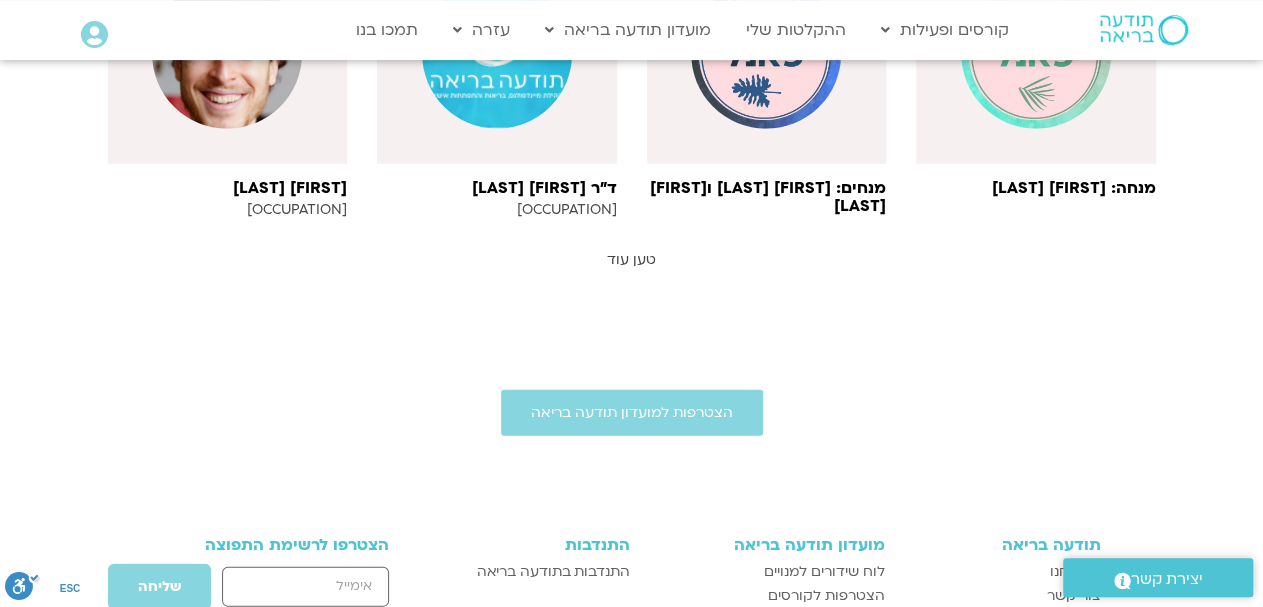 scroll, scrollTop: 10296, scrollLeft: 0, axis: vertical 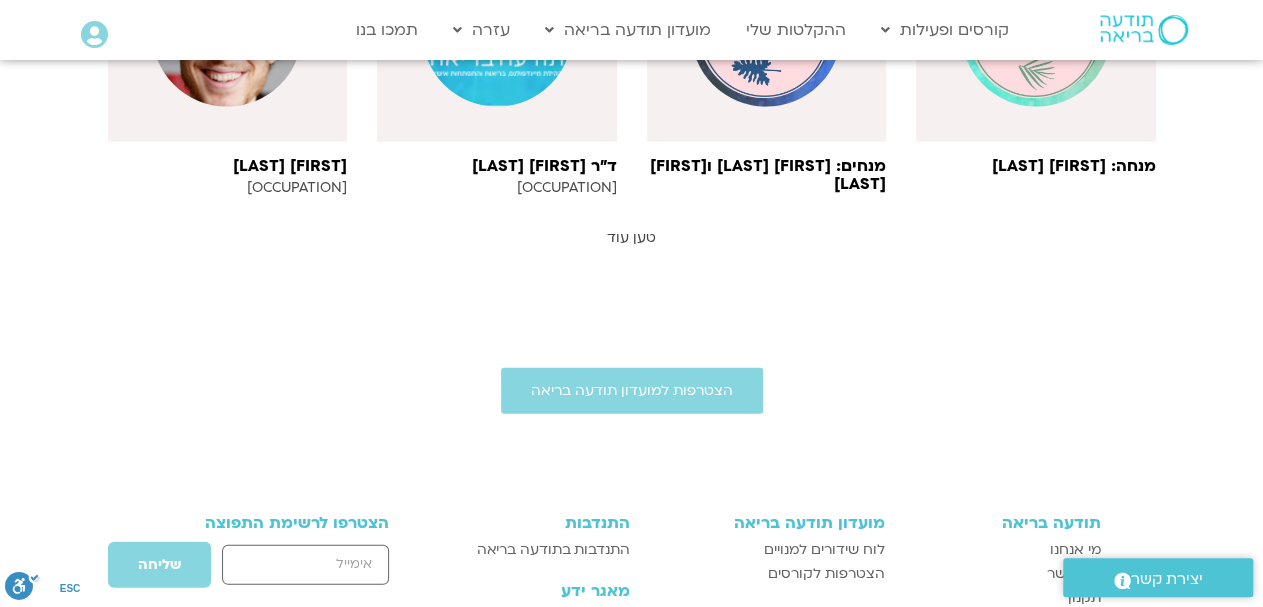click on "טען עוד" at bounding box center (631, 237) 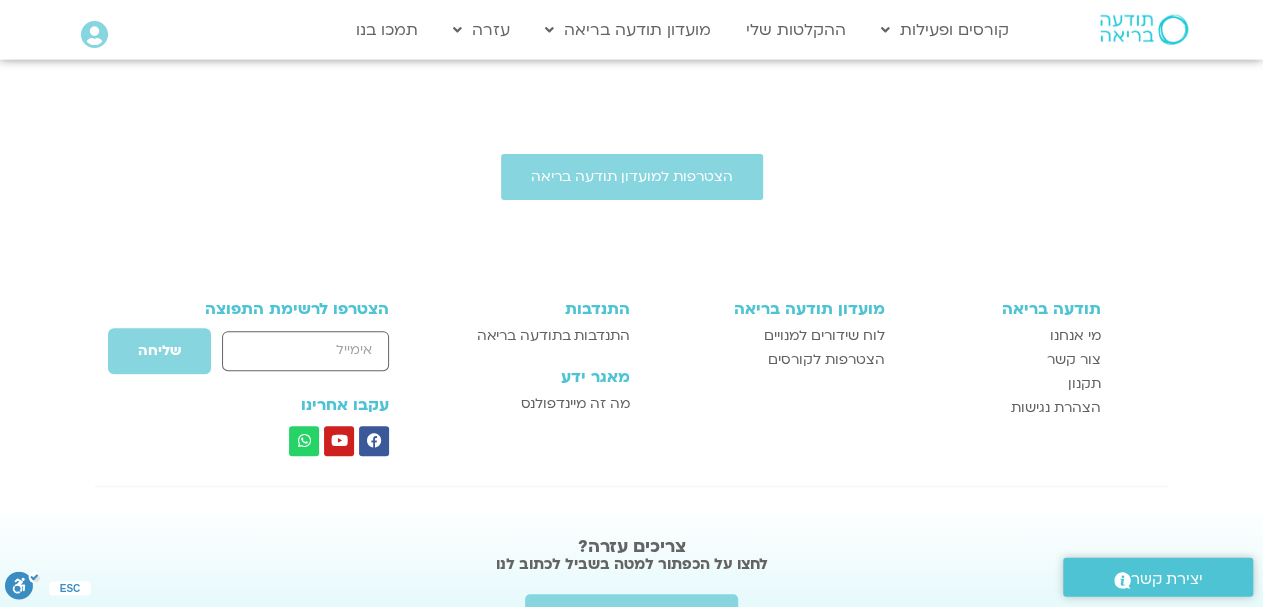 scroll, scrollTop: 11544, scrollLeft: 0, axis: vertical 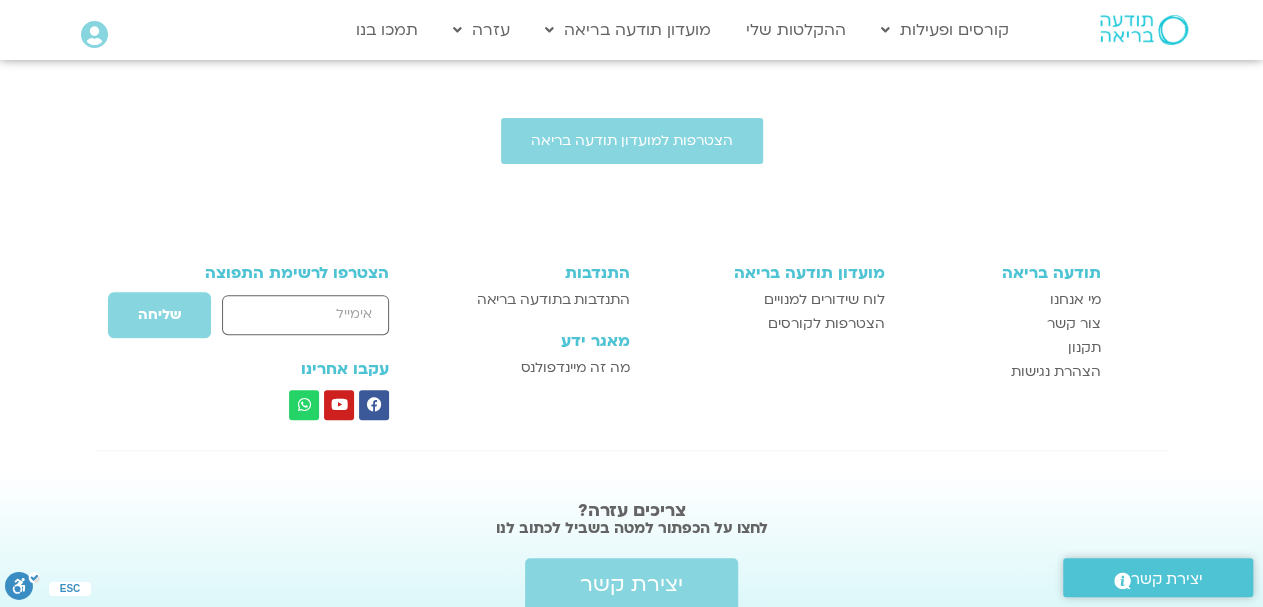 click on "טען עוד" at bounding box center [631, -13] 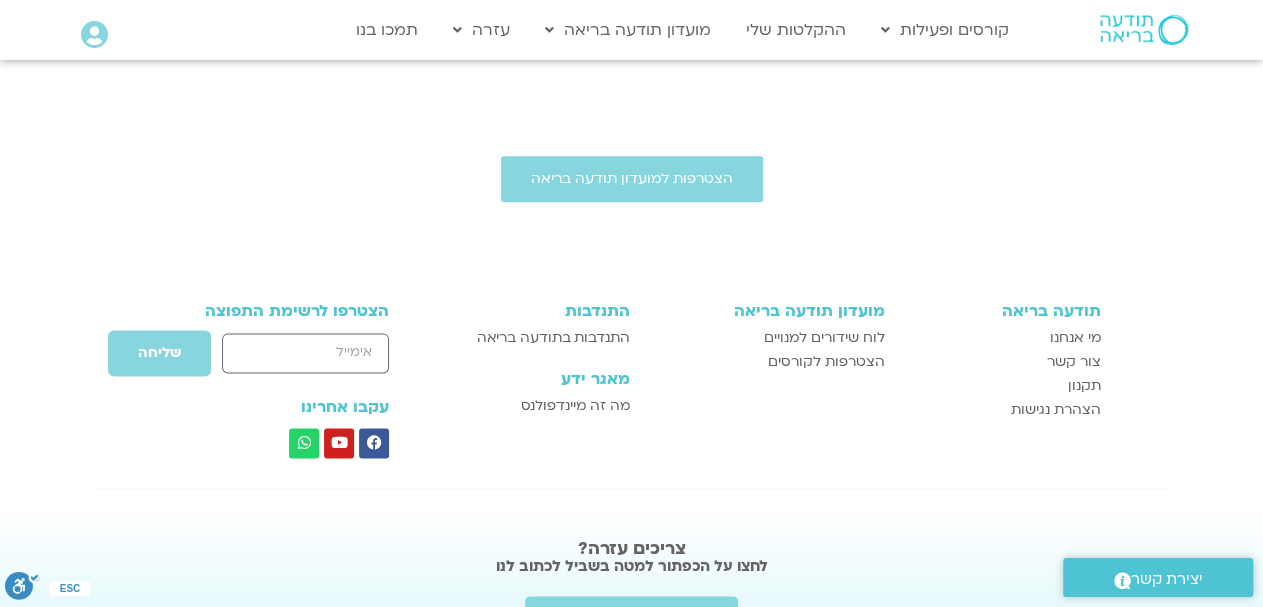 scroll, scrollTop: 12376, scrollLeft: 0, axis: vertical 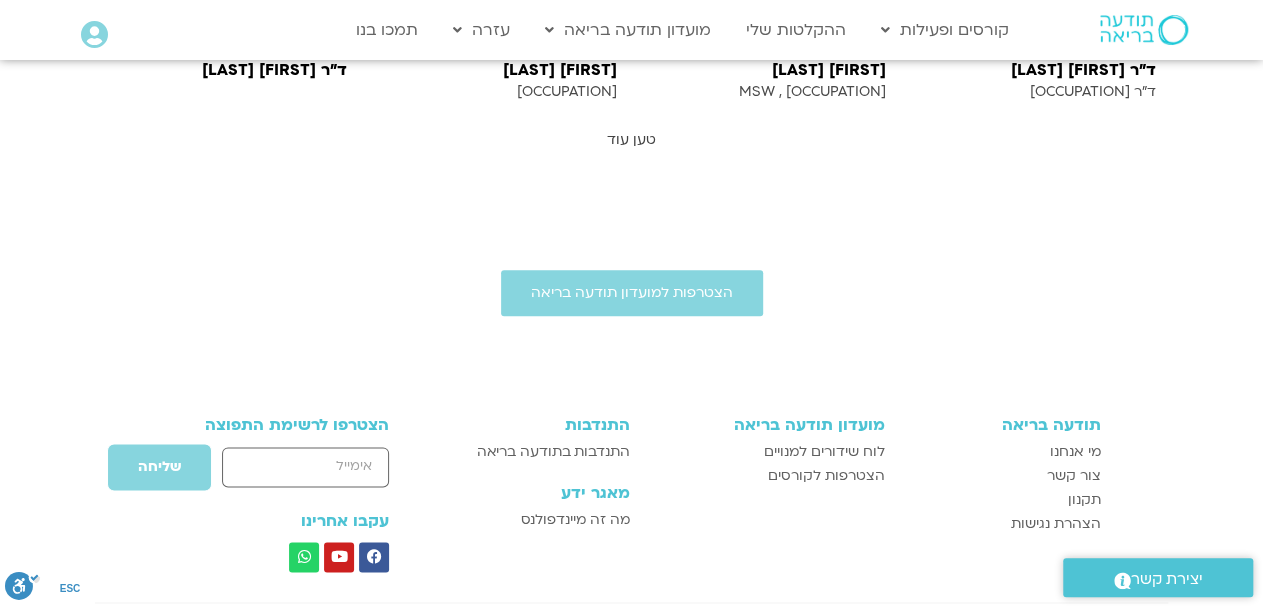 click on "טען עוד" at bounding box center [631, 139] 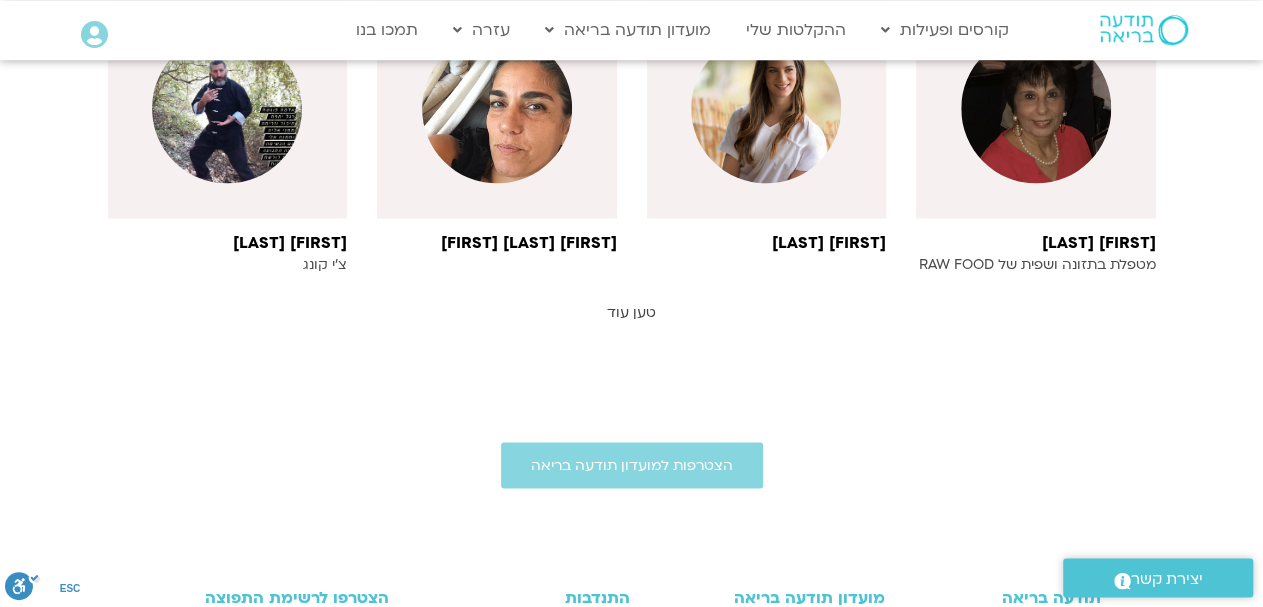scroll, scrollTop: 13208, scrollLeft: 0, axis: vertical 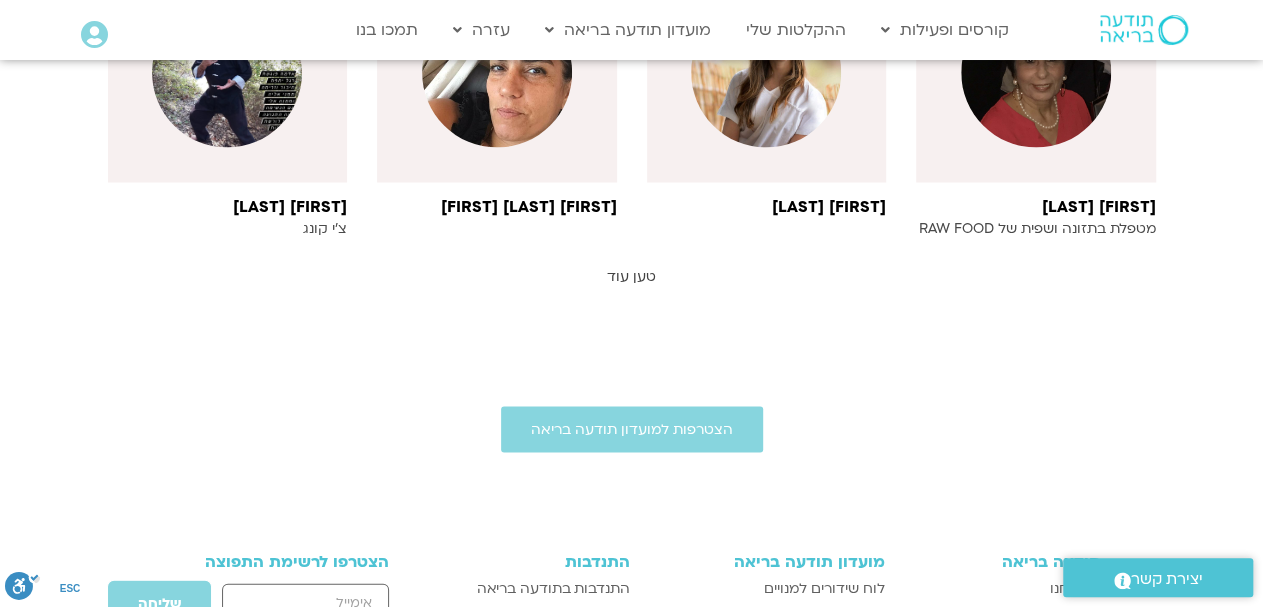 click on "טען עוד" at bounding box center (631, 275) 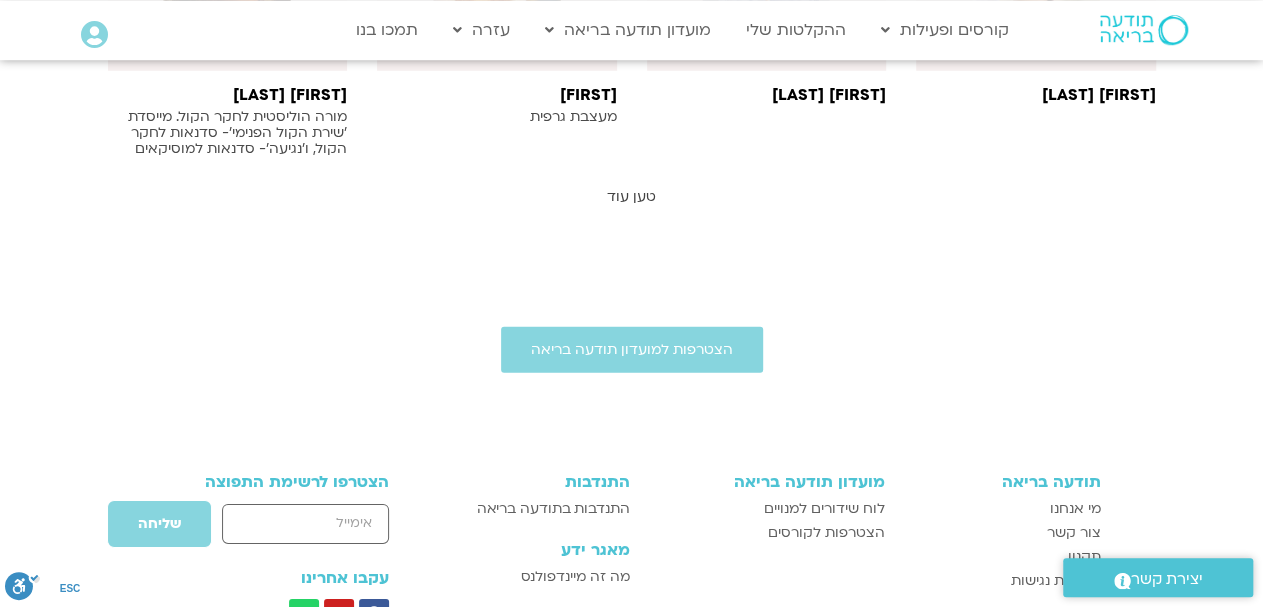 scroll, scrollTop: 14248, scrollLeft: 0, axis: vertical 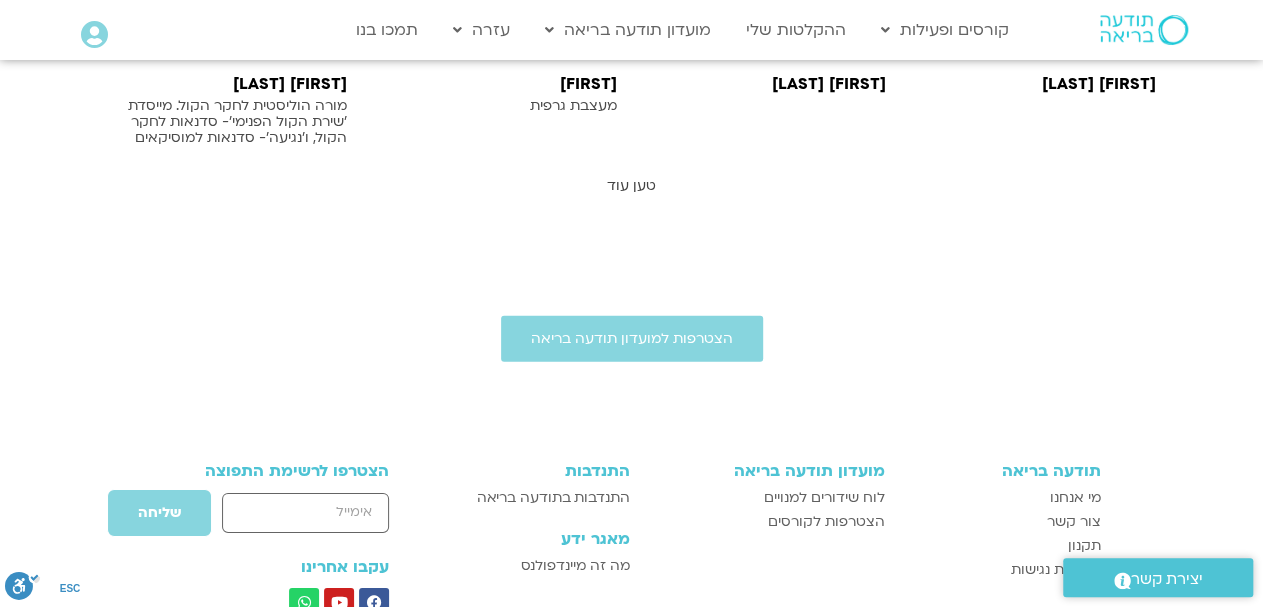 click on "טען עוד" at bounding box center [631, 185] 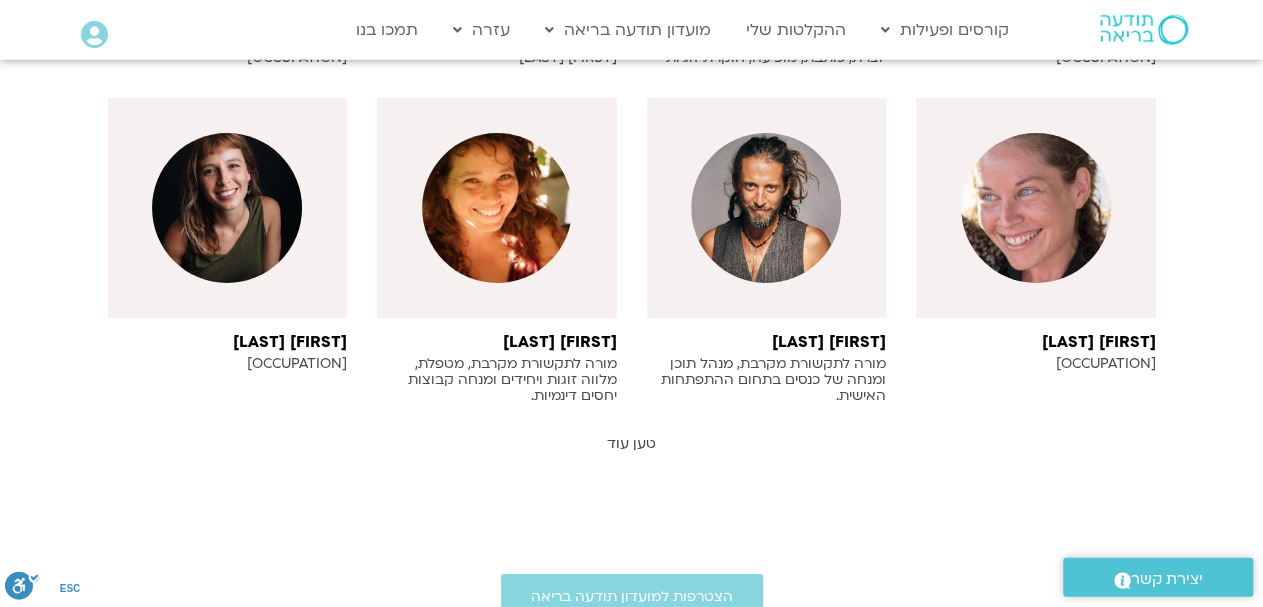 scroll, scrollTop: 14976, scrollLeft: 0, axis: vertical 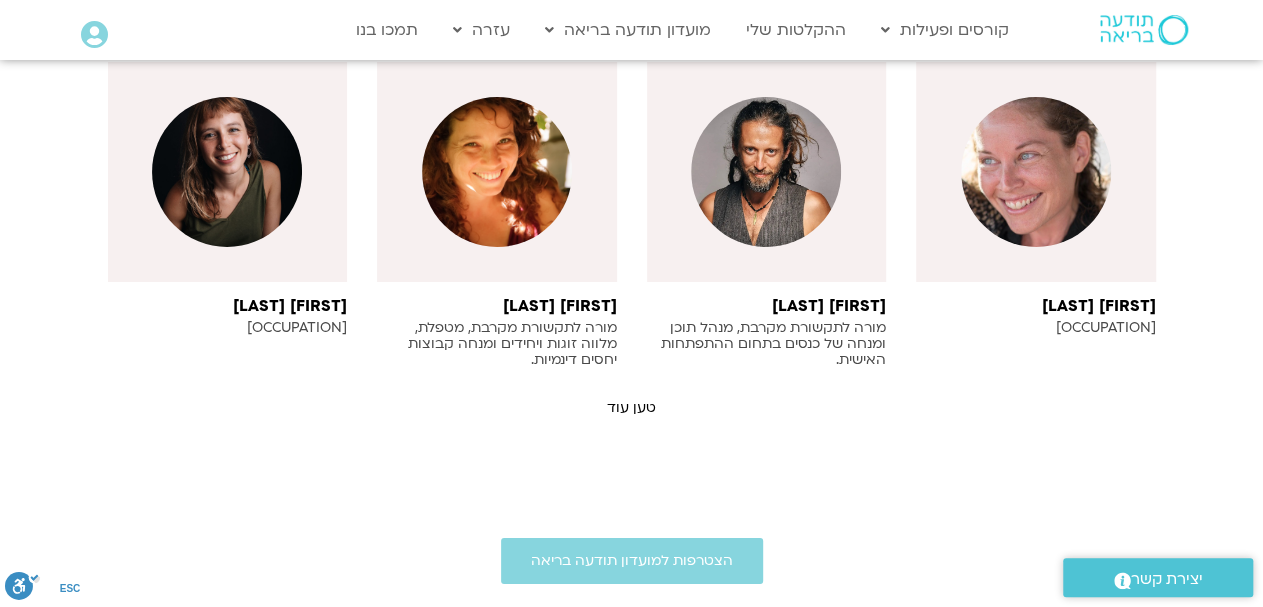click on "ניר אסתרמן" at bounding box center [228, 0] 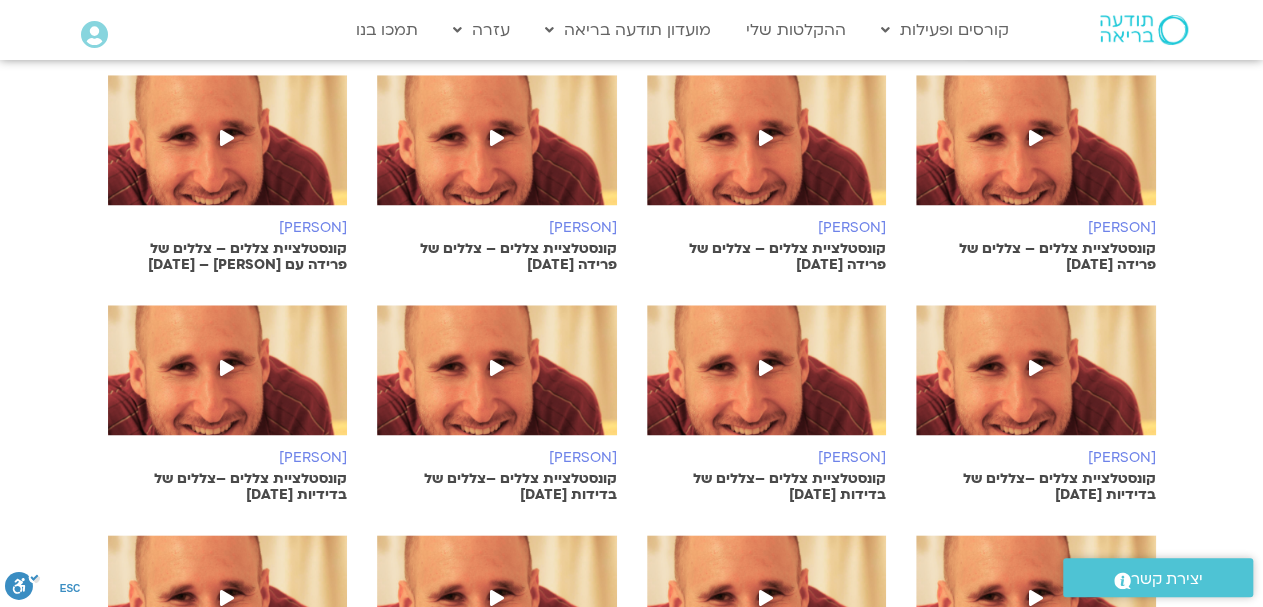 scroll, scrollTop: 416, scrollLeft: 0, axis: vertical 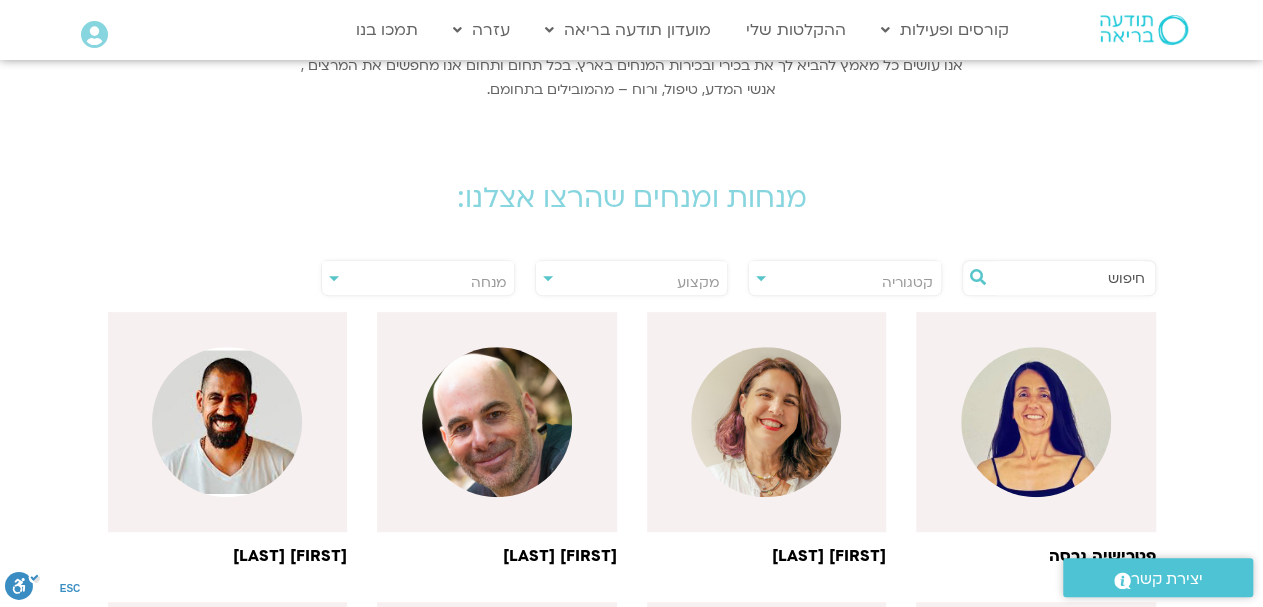 click at bounding box center (1069, 278) 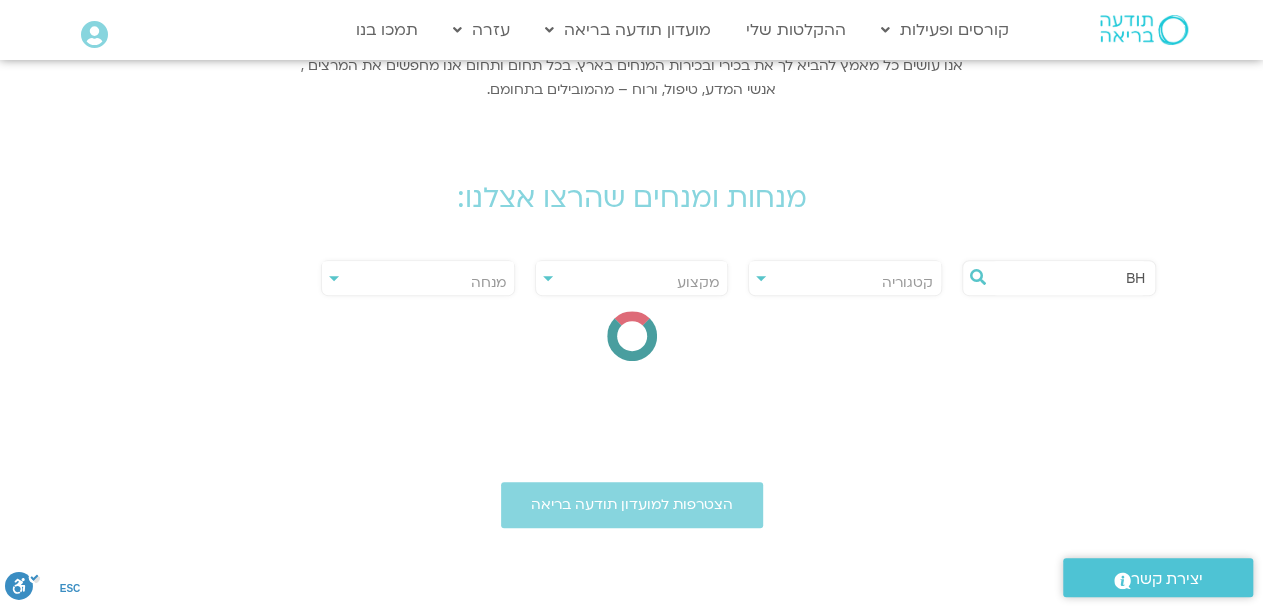type on "B" 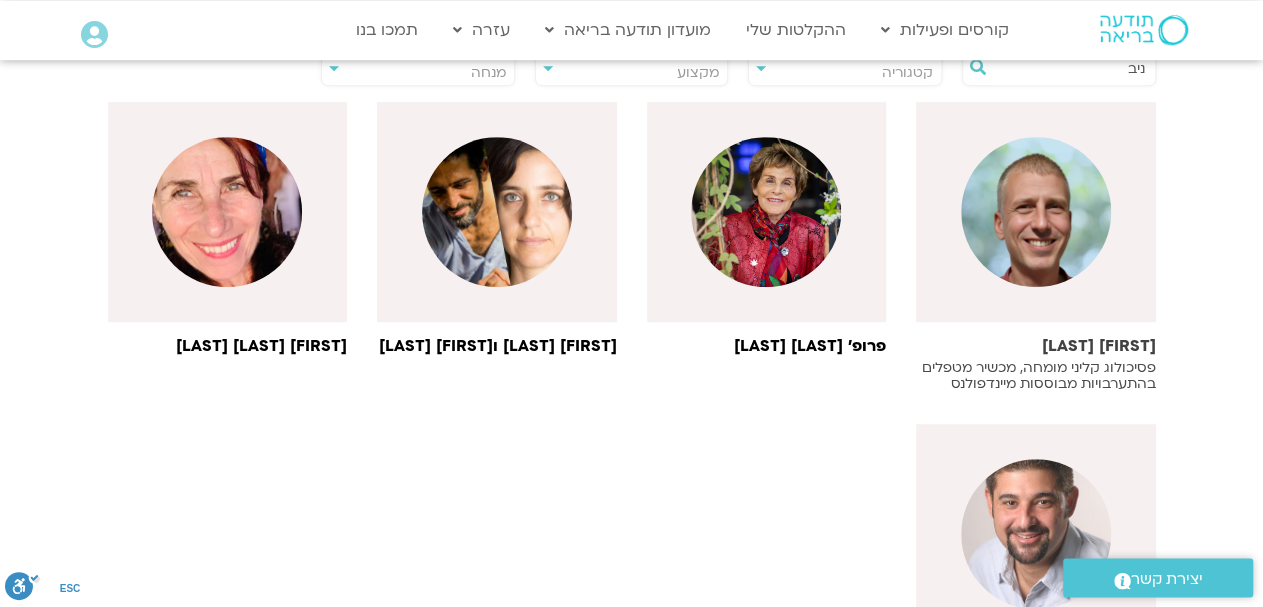 scroll, scrollTop: 520, scrollLeft: 0, axis: vertical 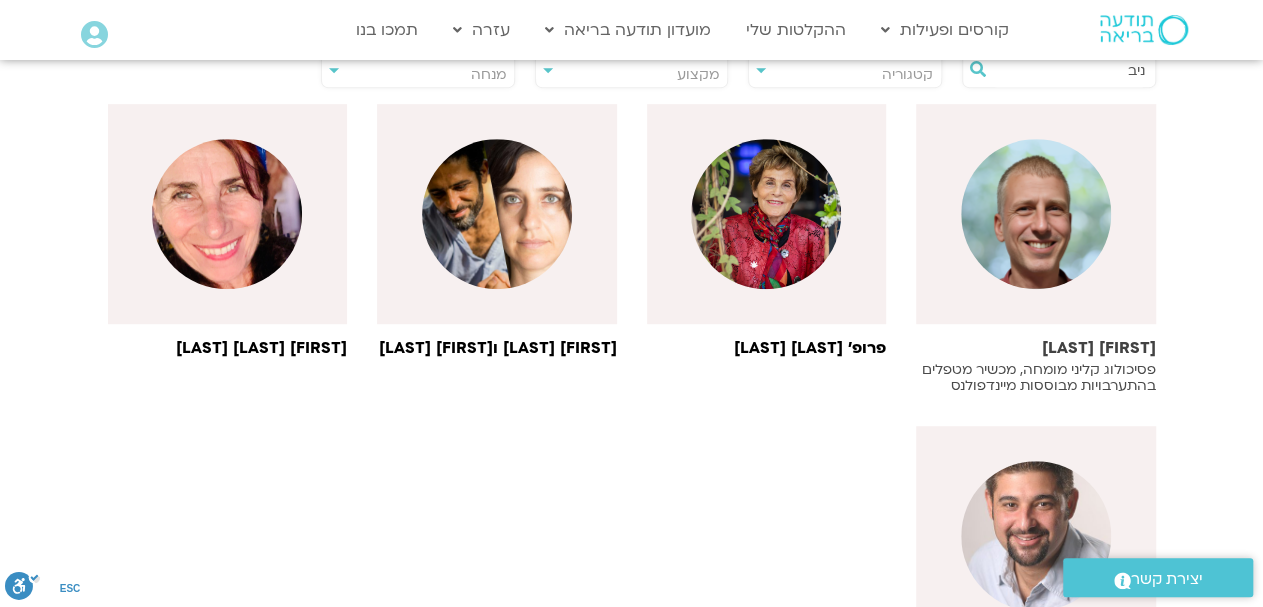 type on "ניב" 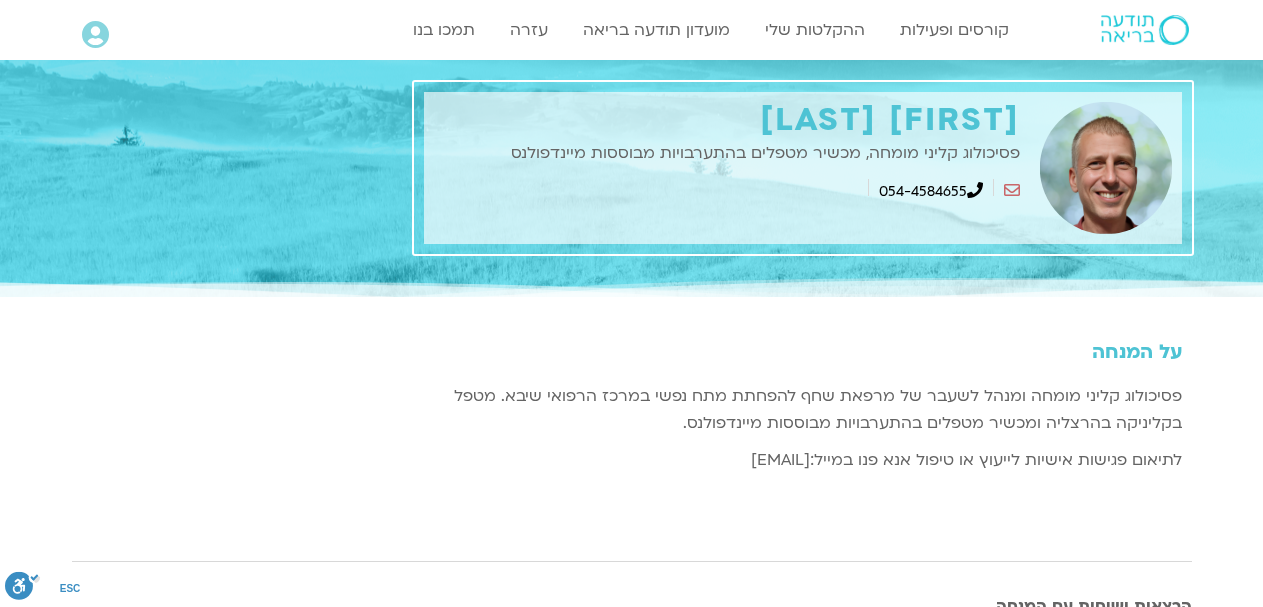 scroll, scrollTop: 0, scrollLeft: 0, axis: both 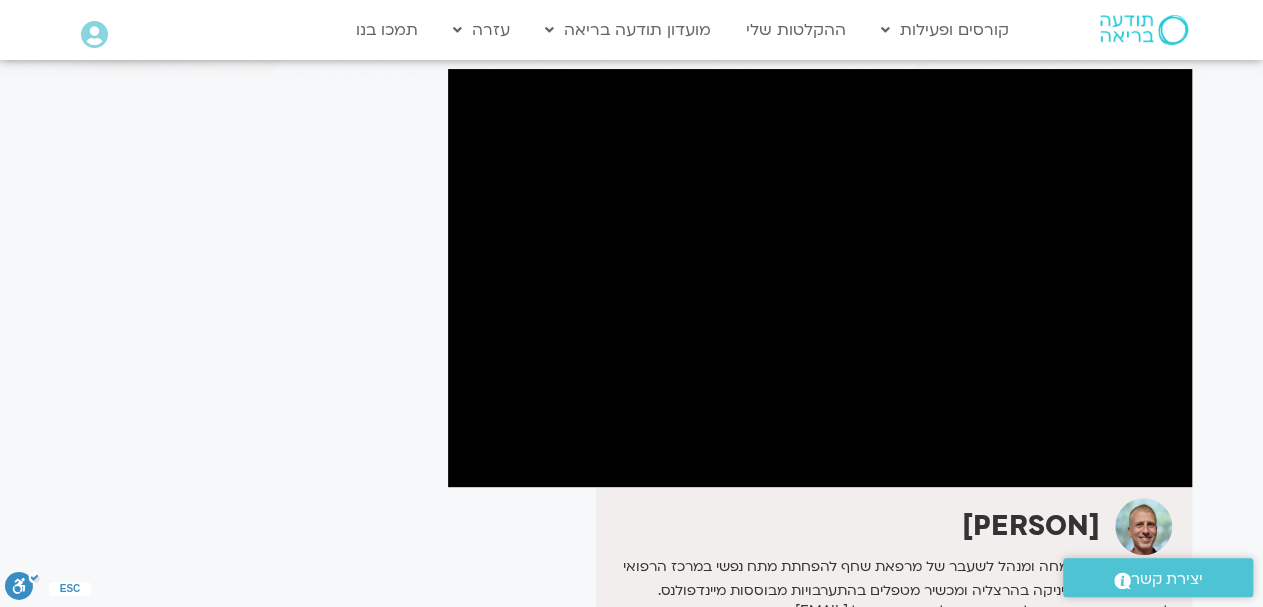 click on "It seems we can't find what you're looking for.
It seems we can't find what you're looking for." at bounding box center (250, 368) 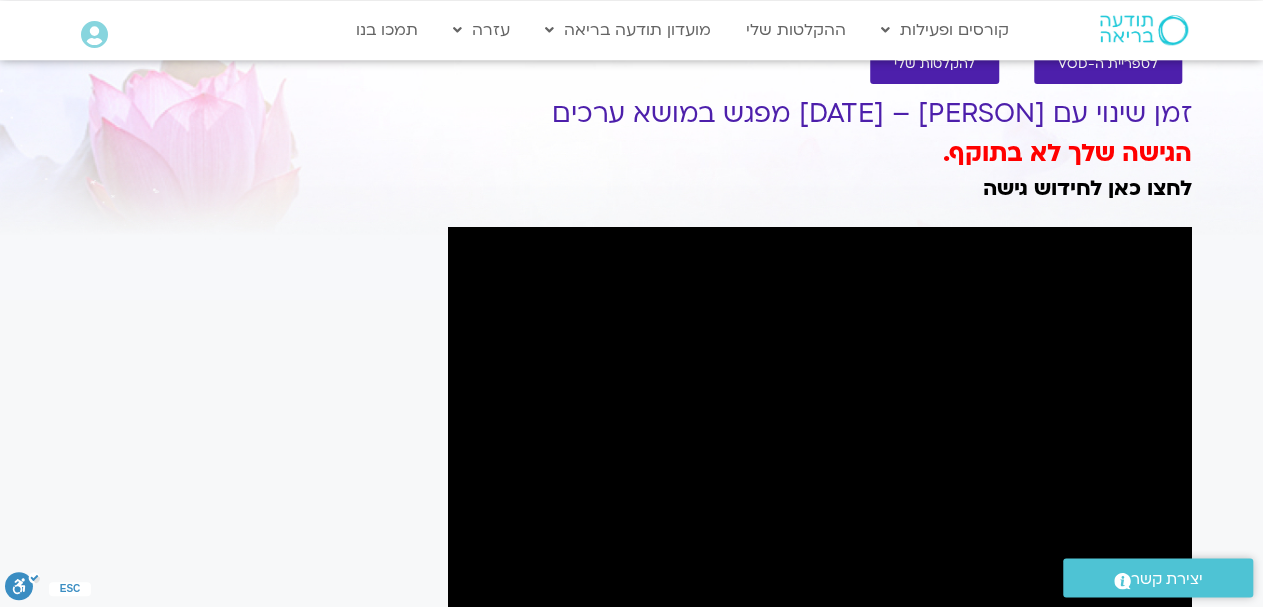scroll, scrollTop: 0, scrollLeft: 0, axis: both 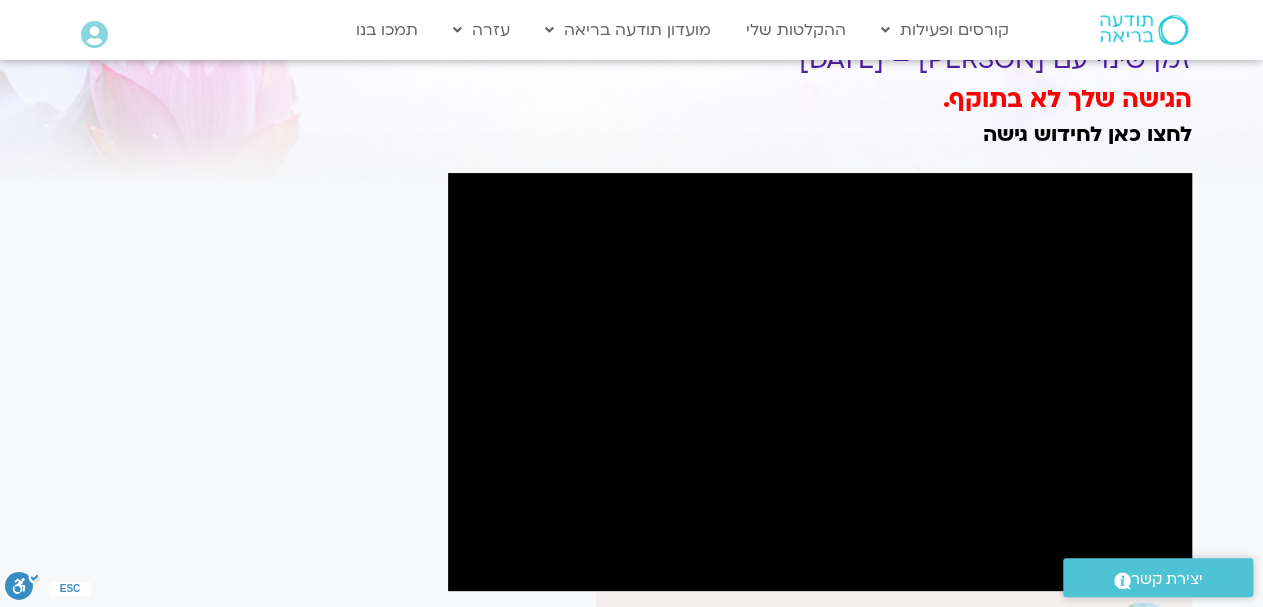 click on "It seems we can't find what you're looking for.
It seems we can't find what you're looking for." at bounding box center [250, 472] 